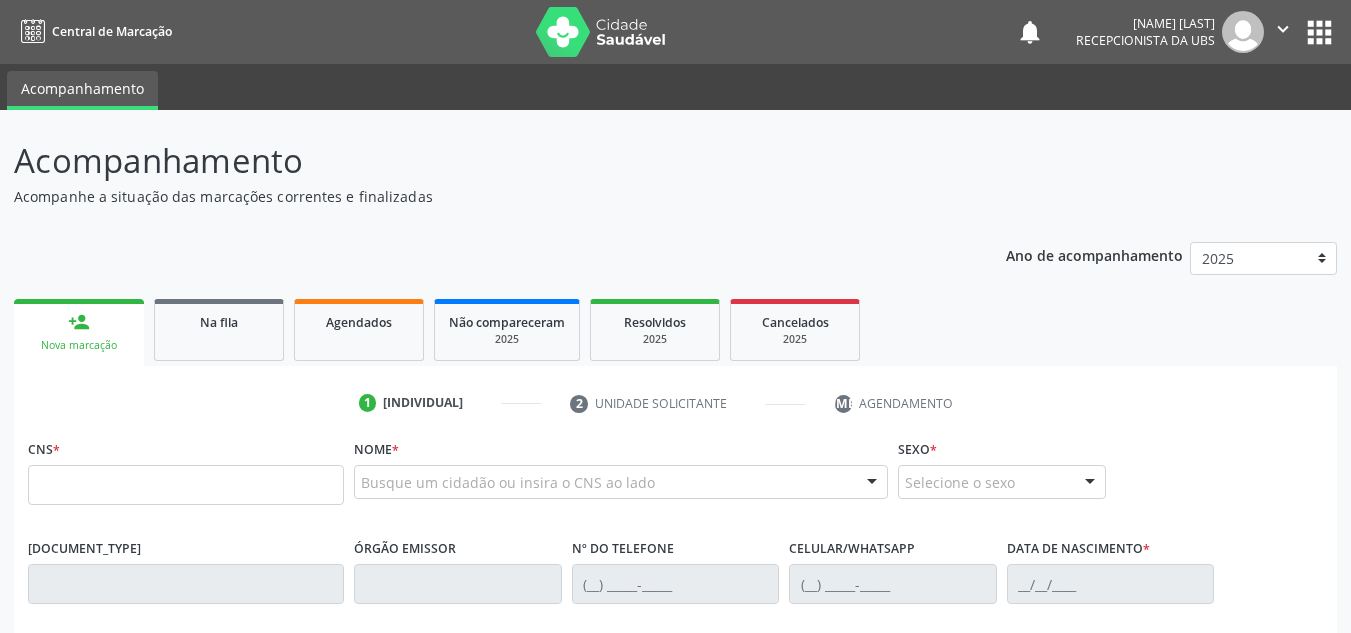 scroll, scrollTop: 0, scrollLeft: 0, axis: both 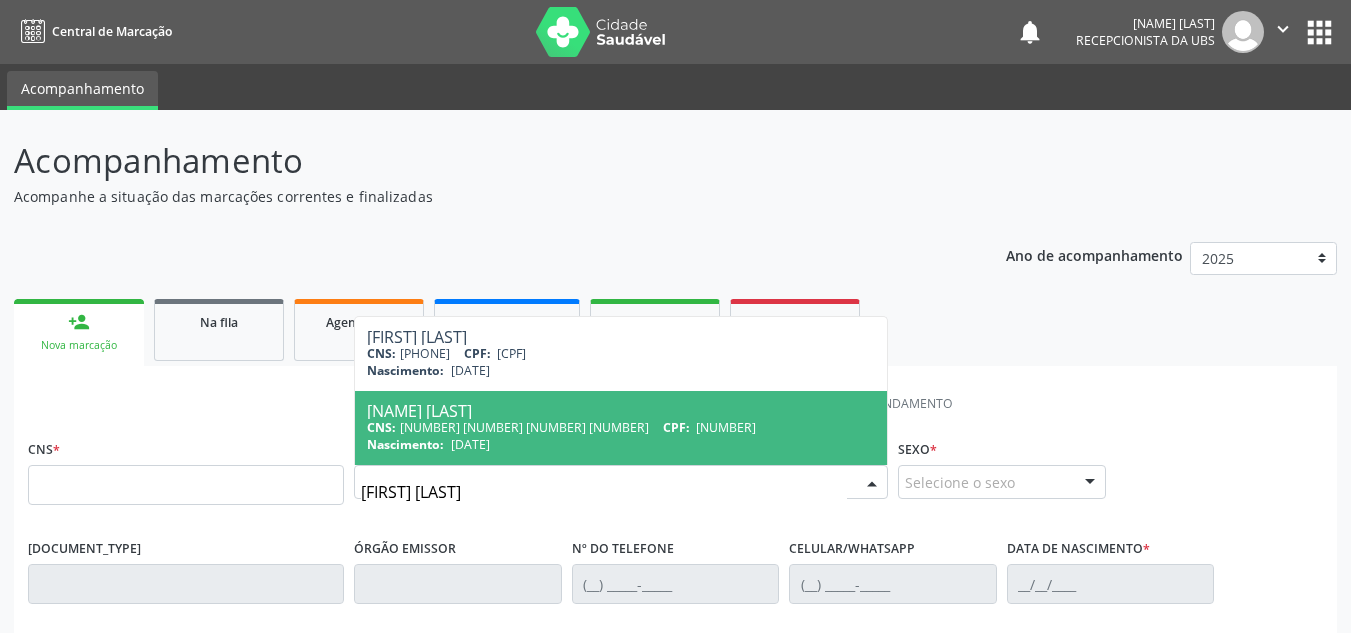 click on "[NAME] [LAST]" at bounding box center [621, 411] 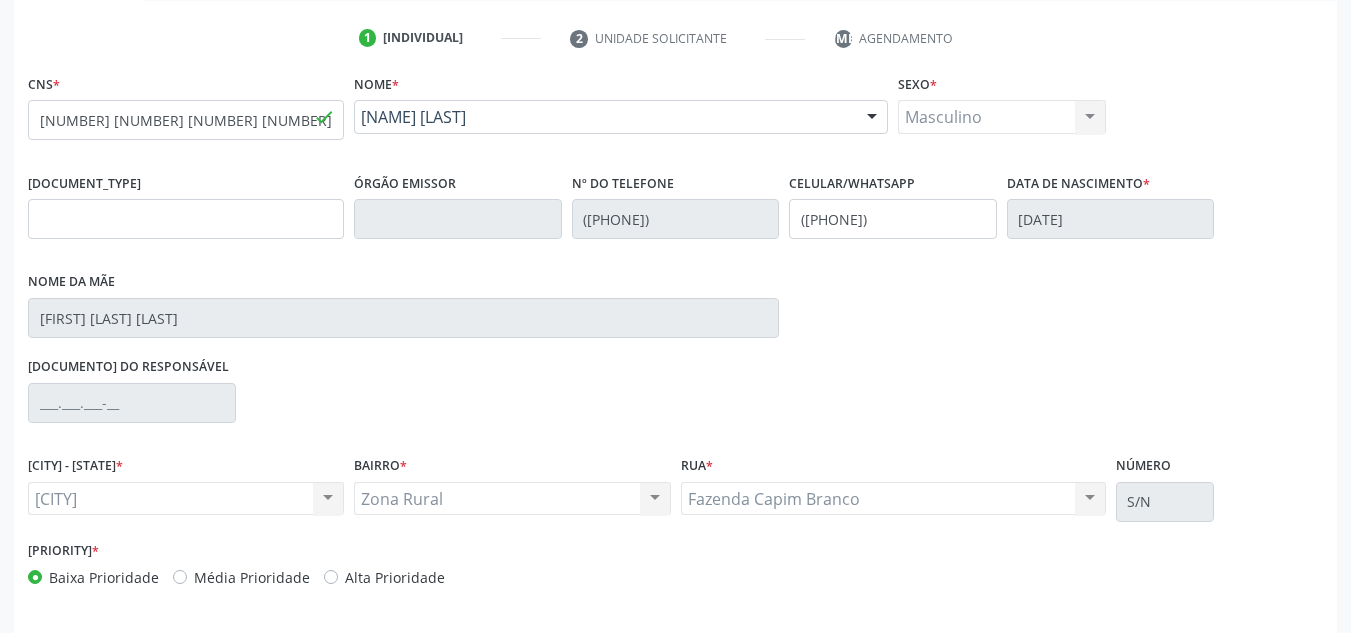 scroll, scrollTop: 400, scrollLeft: 0, axis: vertical 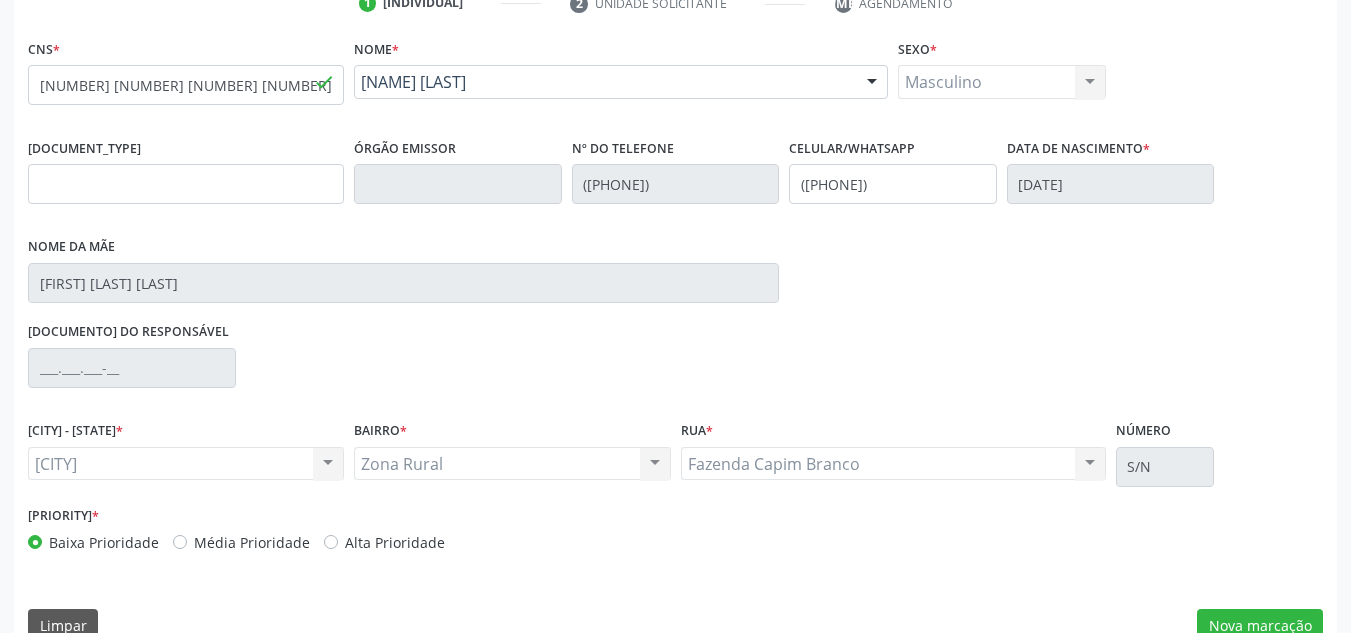 click on "Alta Prioridade" at bounding box center (384, 542) 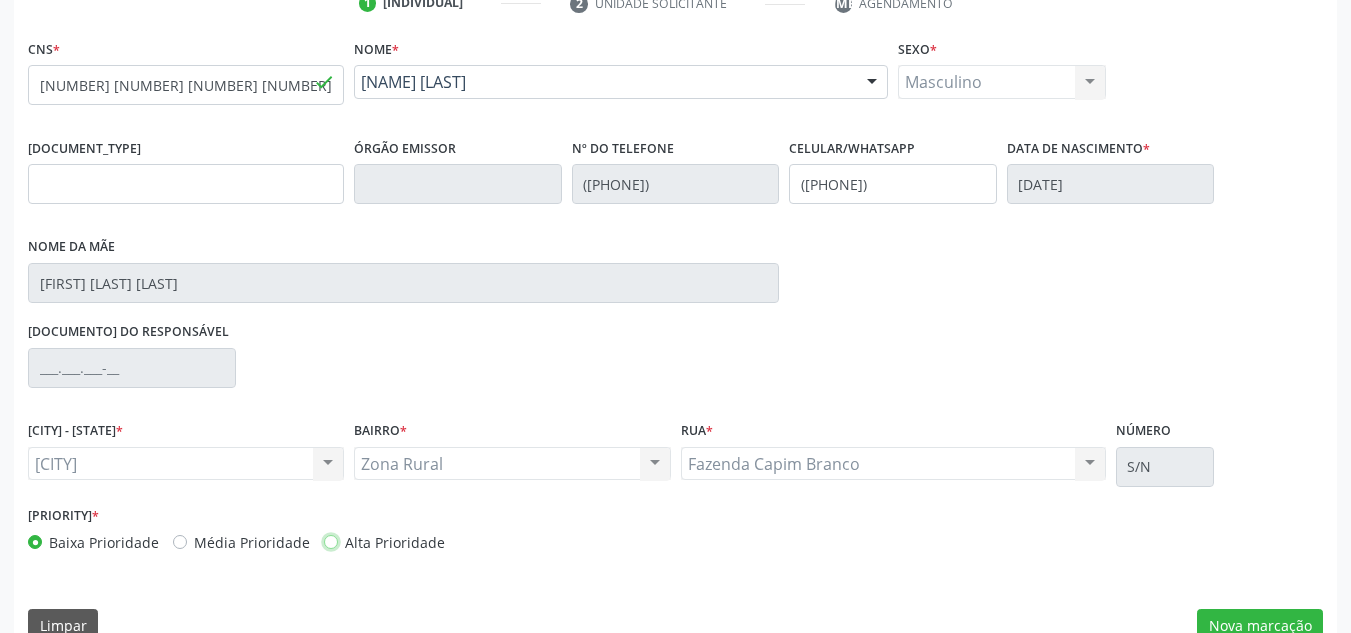 click on "Alta Prioridade" at bounding box center (331, 541) 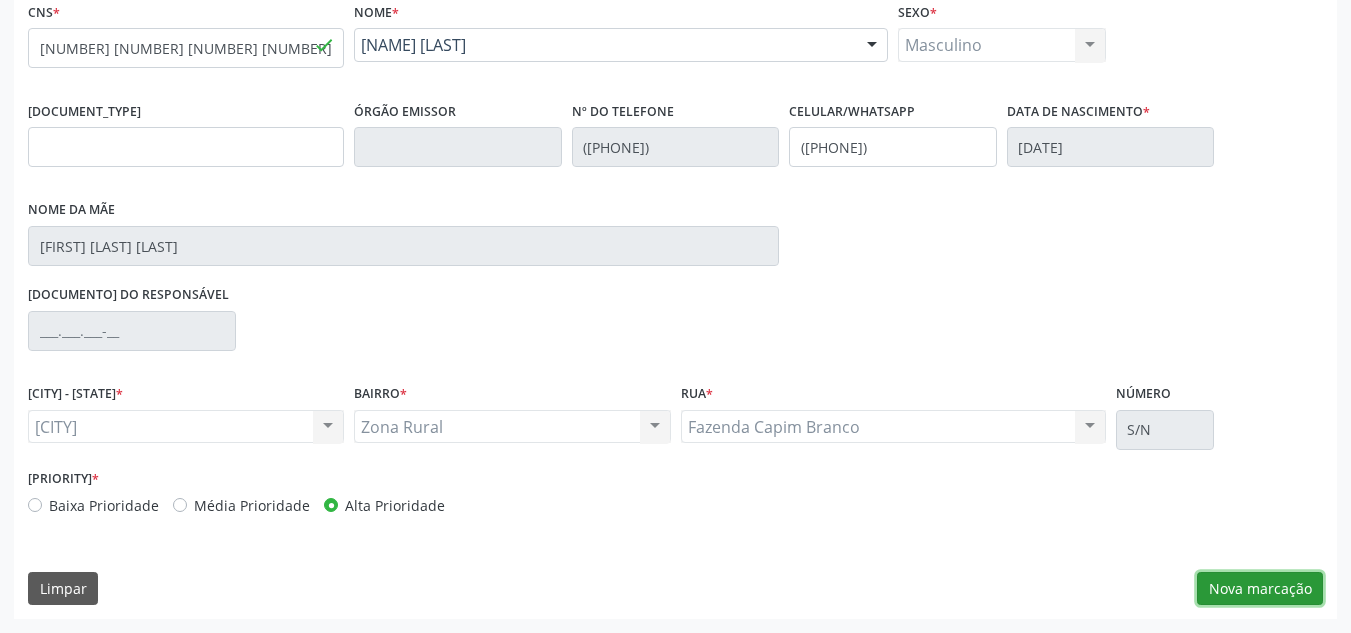 click on "Nova marcação" at bounding box center [1260, 589] 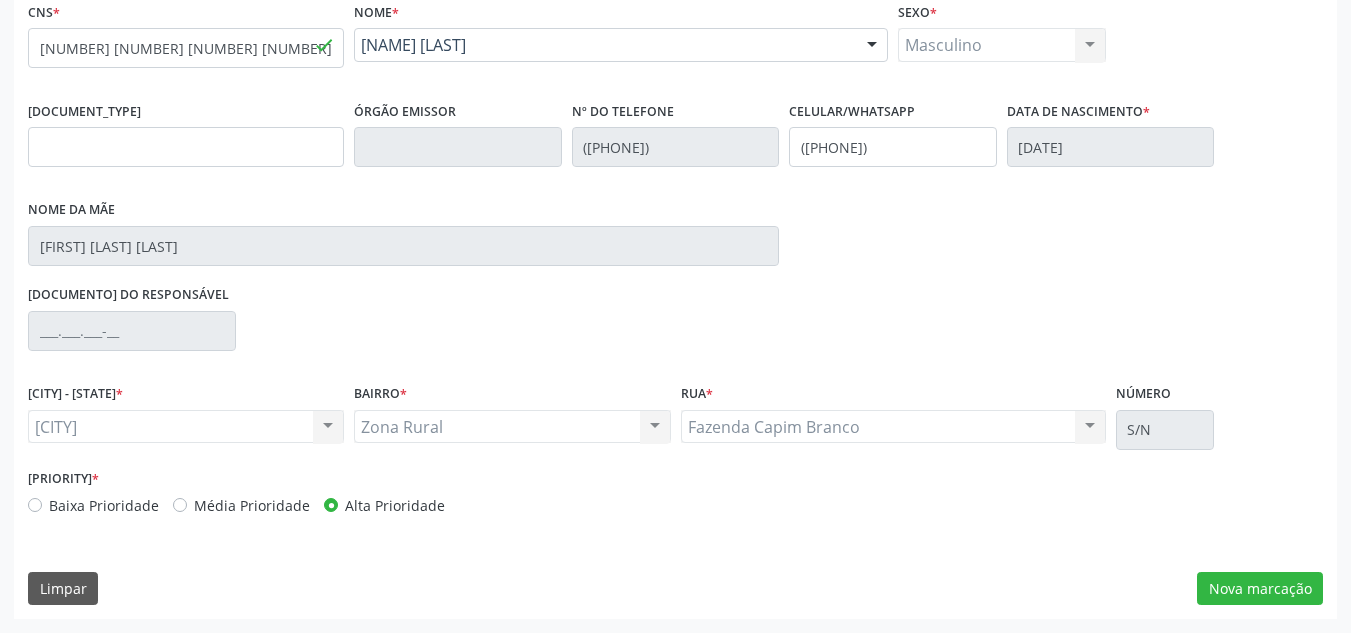 scroll, scrollTop: 273, scrollLeft: 0, axis: vertical 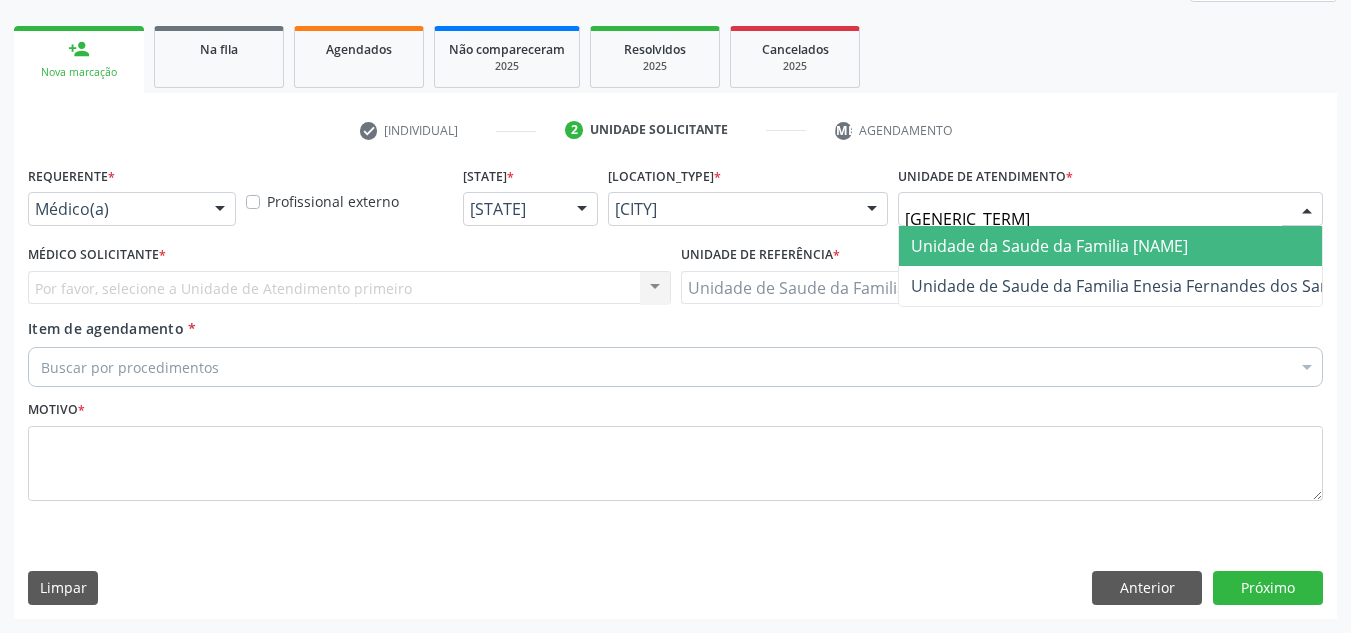 type on "enes" 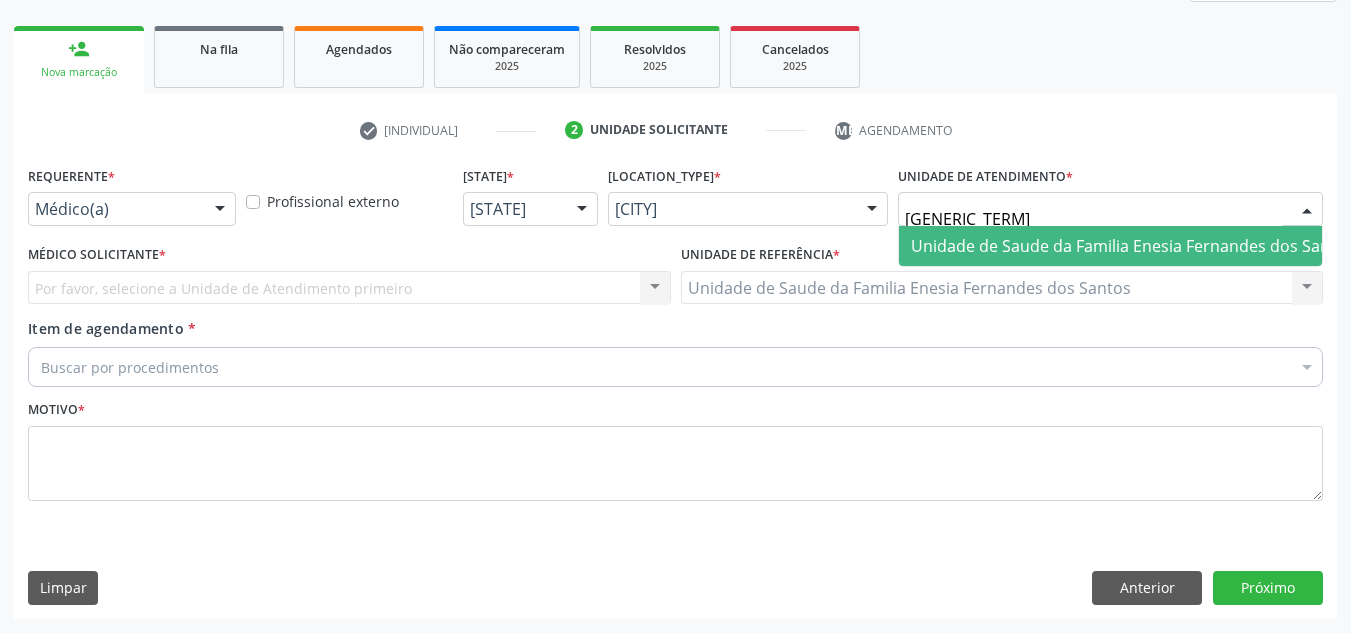 click on "Unidade de Saude da Familia Enesia Fernandes dos Santos" at bounding box center [1132, 246] 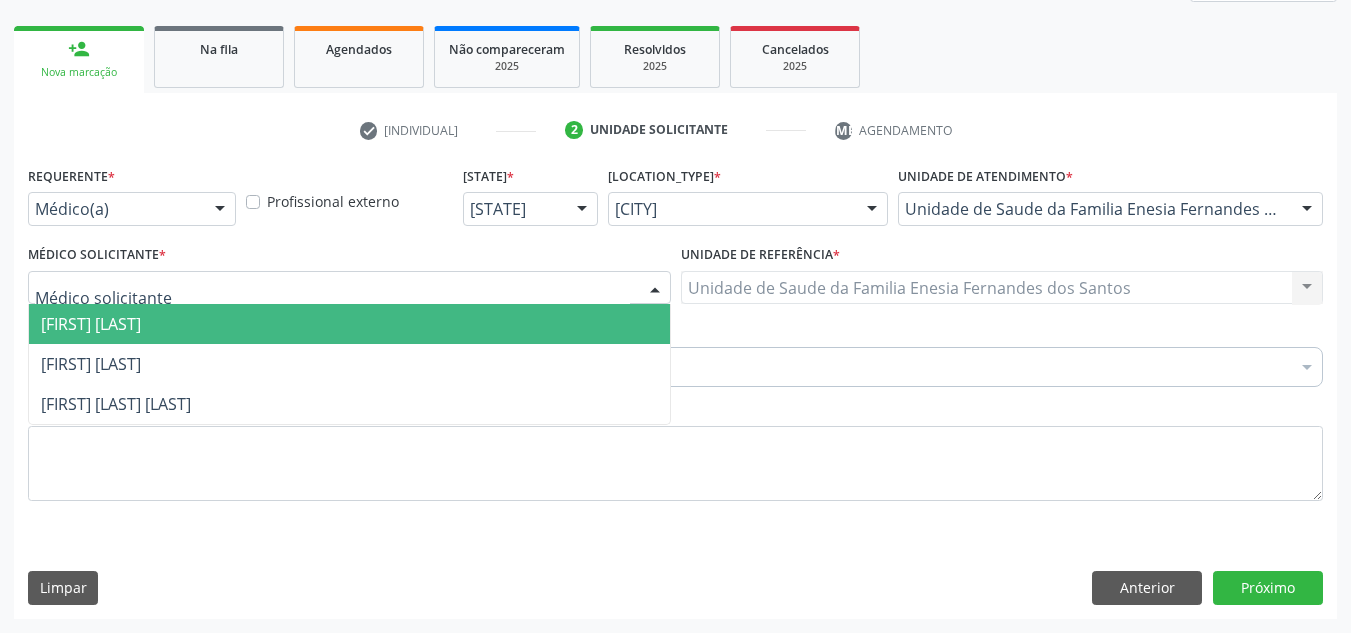 click on "[FIRST] [LAST]" at bounding box center [91, 324] 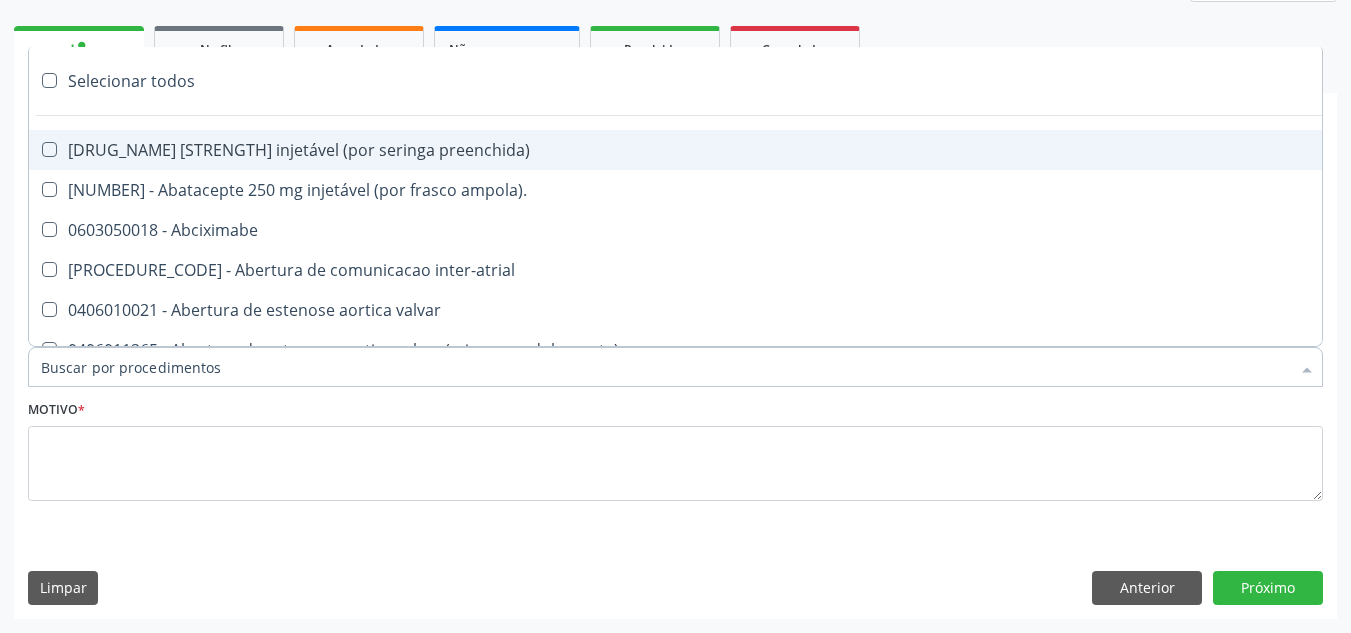 type on "h" 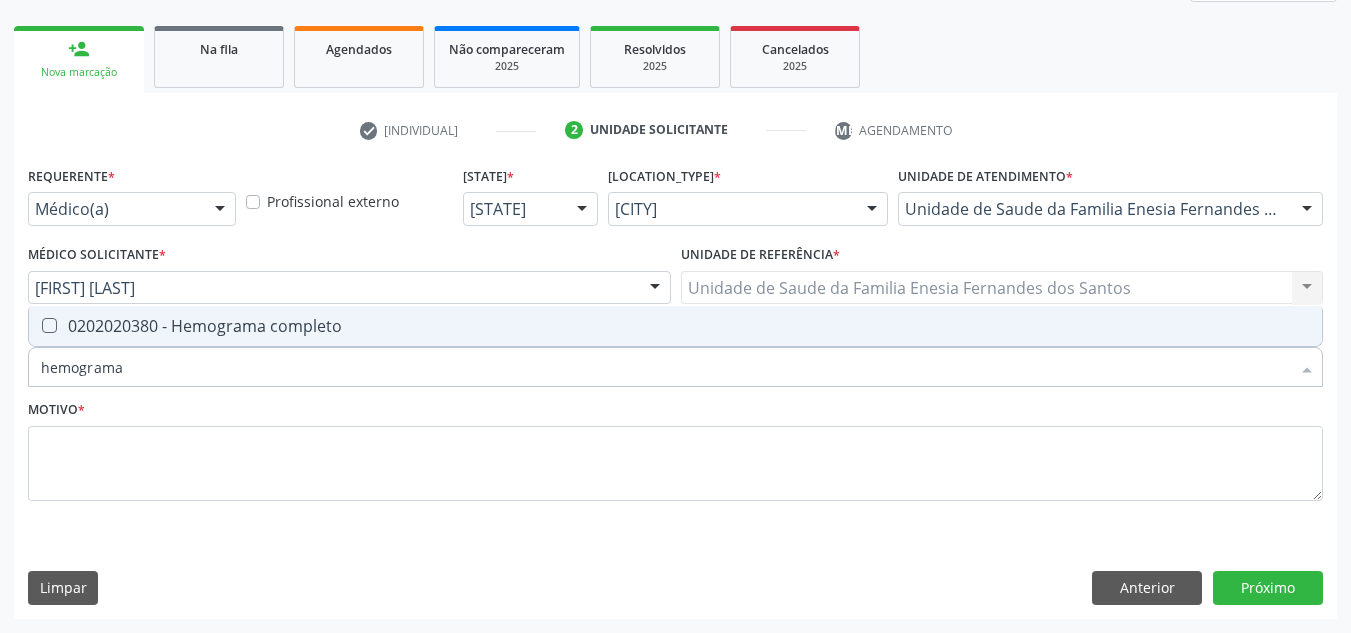 click on "0202020380 - Hemograma completo" at bounding box center [675, 326] 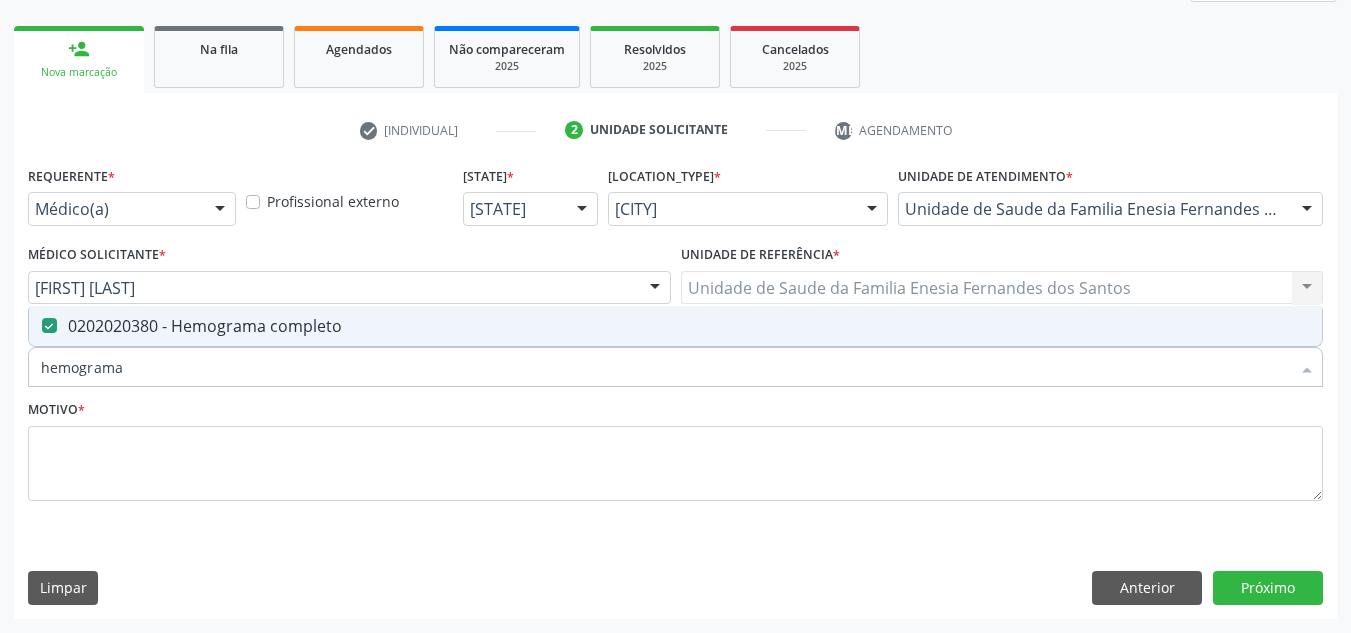 drag, startPoint x: 71, startPoint y: 381, endPoint x: 0, endPoint y: 387, distance: 71.25307 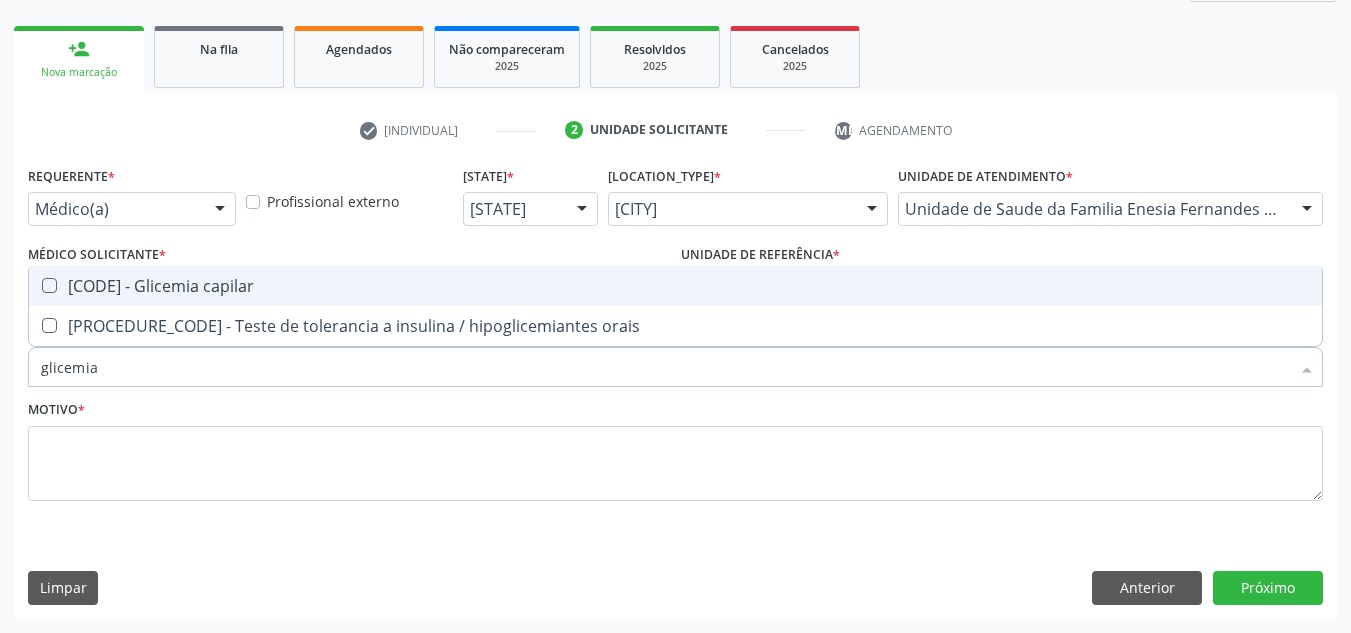 click on "[CODE] - Glicemia capilar" at bounding box center [675, 286] 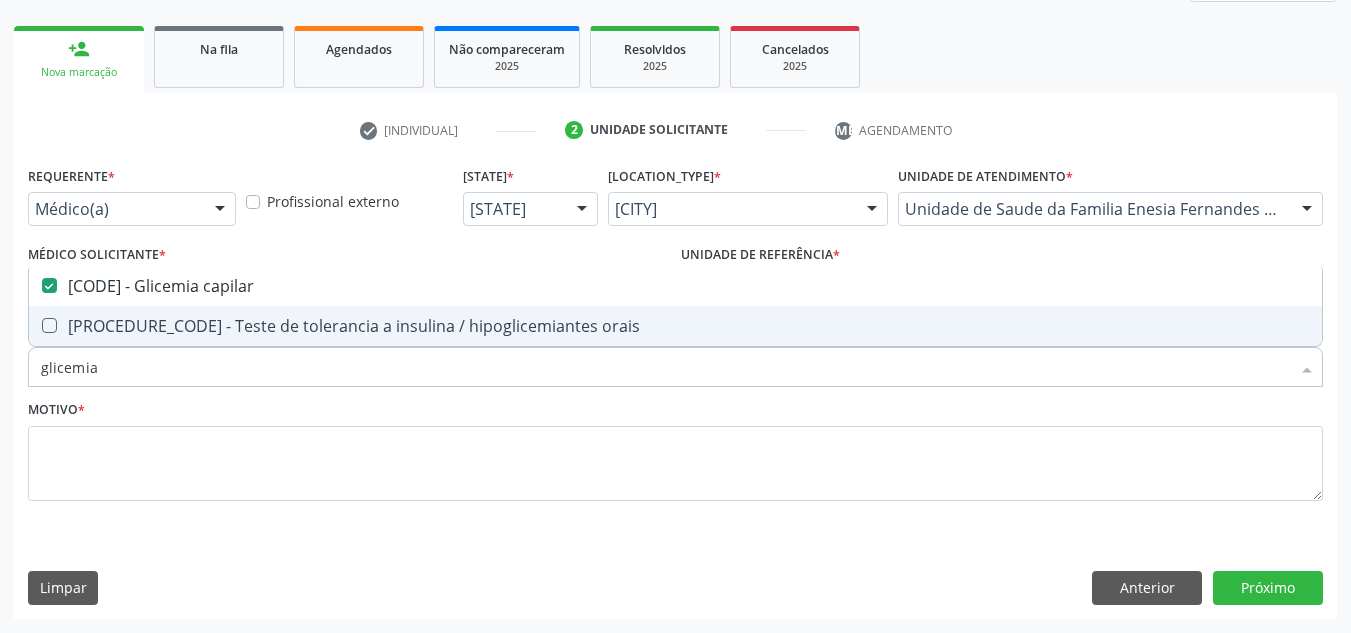 drag, startPoint x: 114, startPoint y: 361, endPoint x: 22, endPoint y: 396, distance: 98.43272 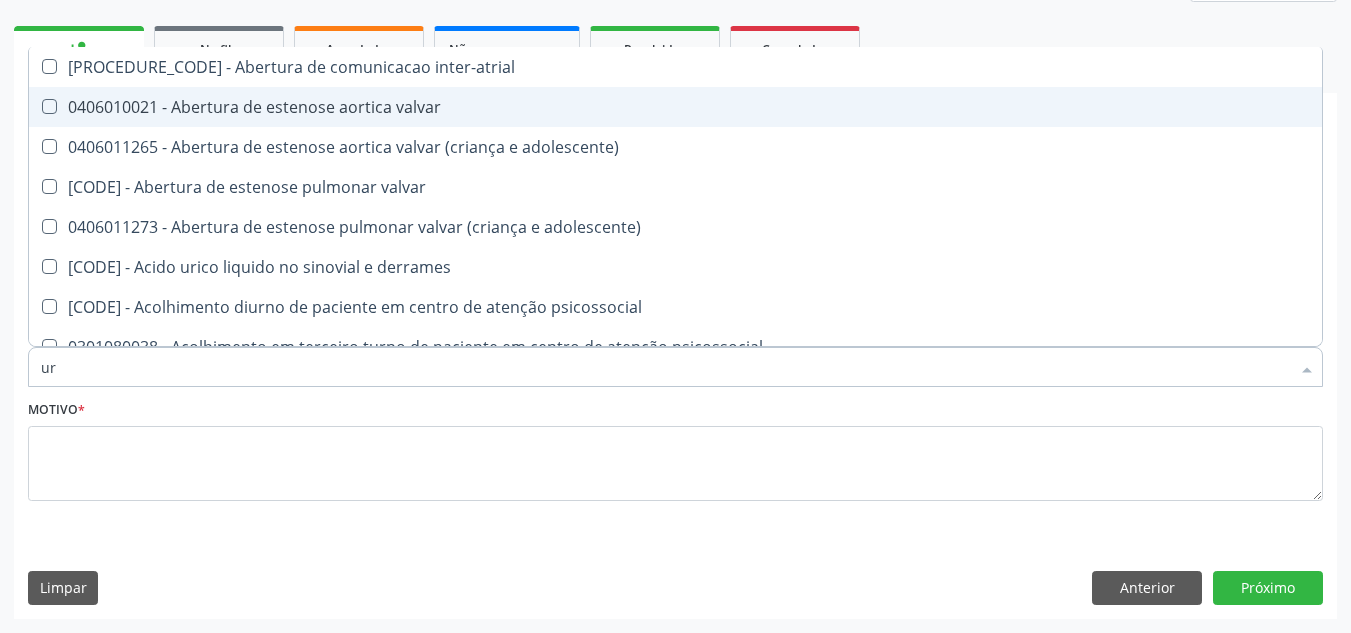 type on "uri" 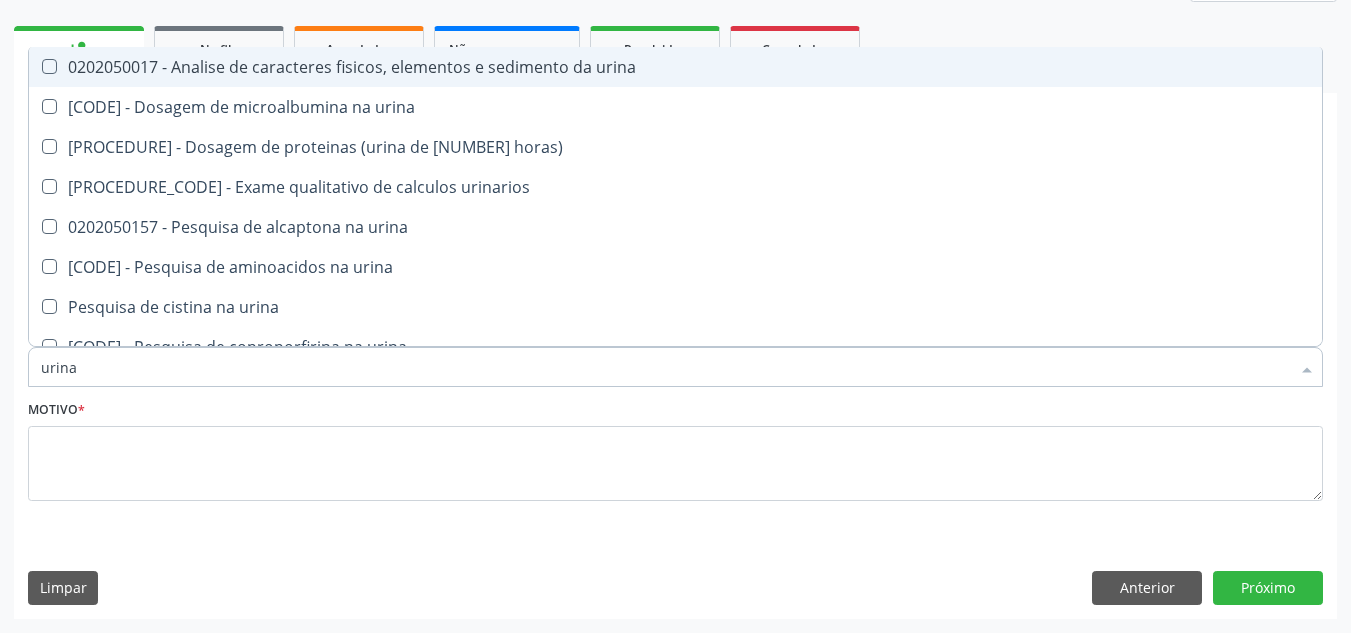 click on "0202050017 - Analise de caracteres fisicos, elementos e sedimento da urina" at bounding box center (675, 67) 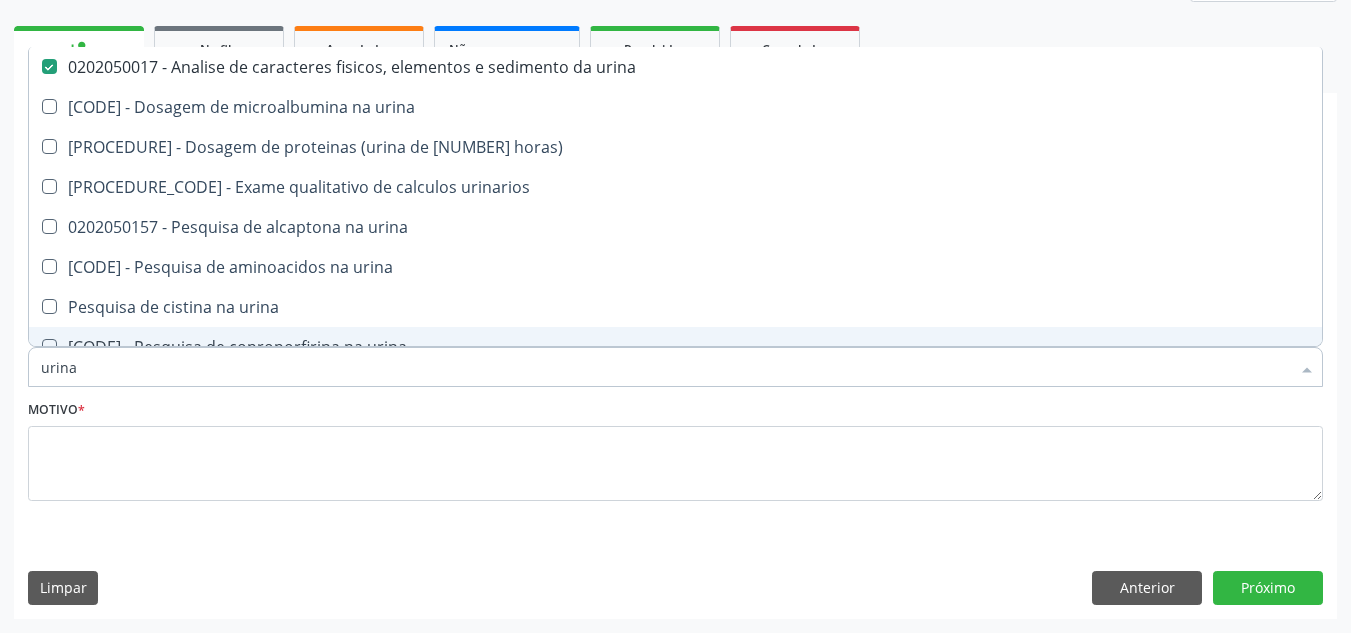 drag, startPoint x: 79, startPoint y: 378, endPoint x: 31, endPoint y: 394, distance: 50.596443 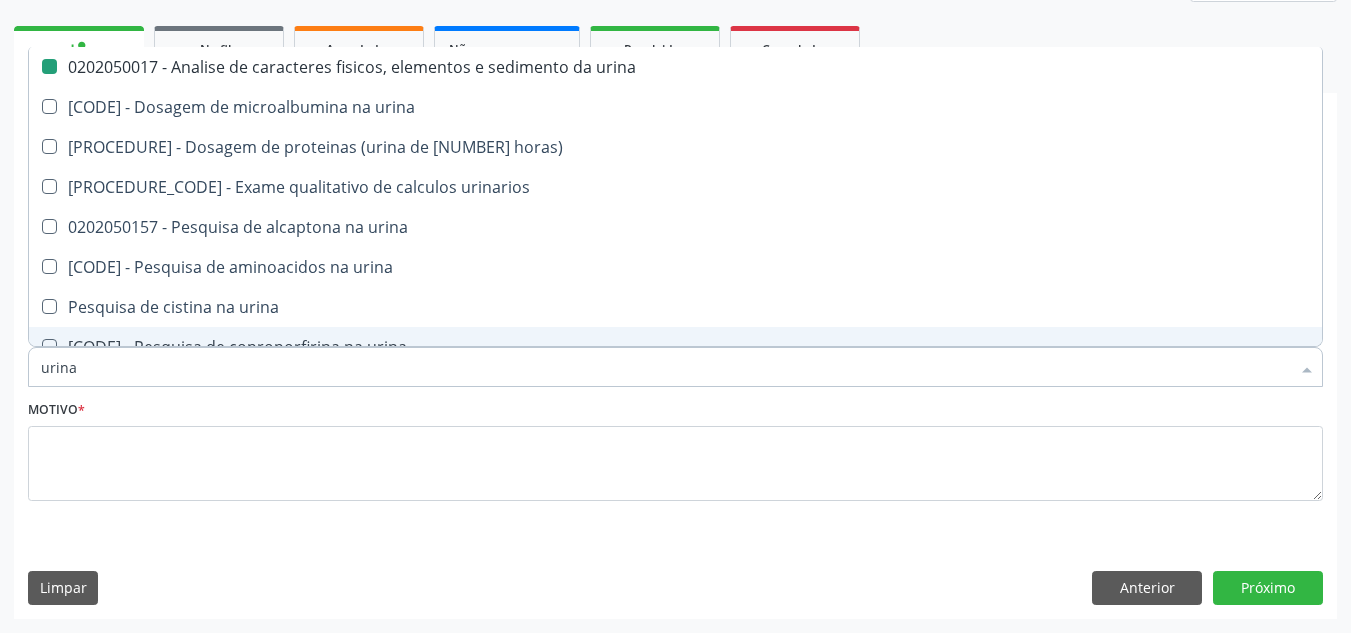 type 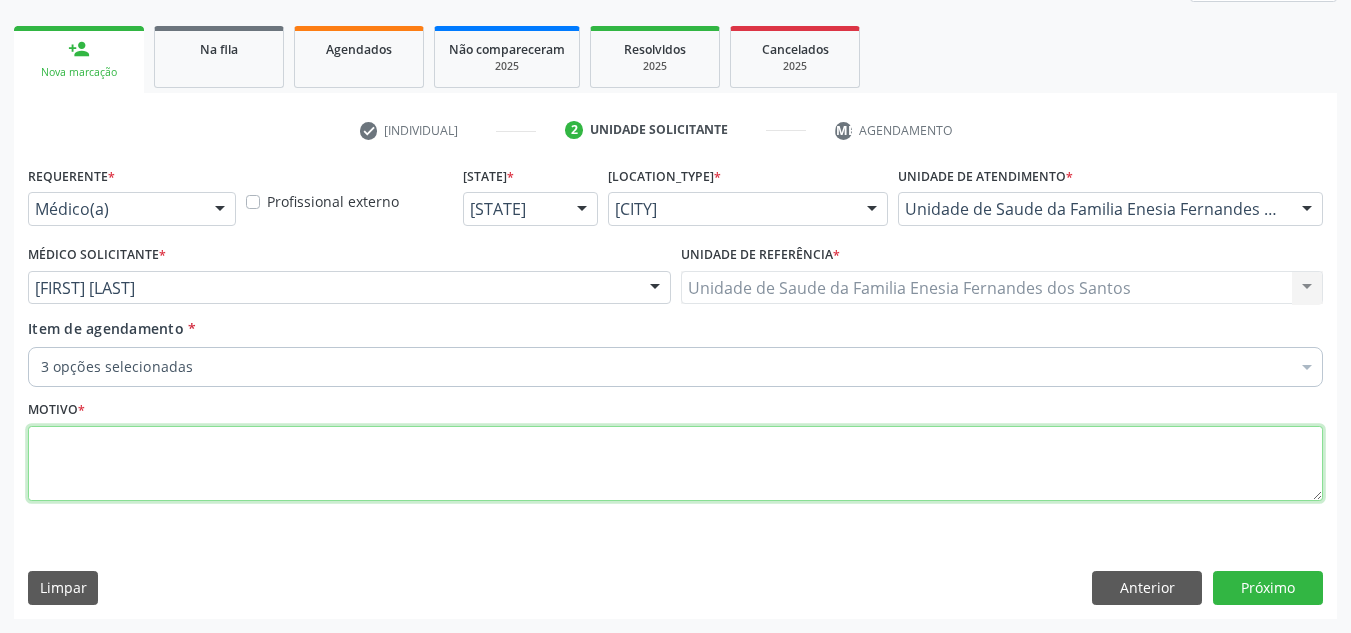 click at bounding box center [675, 464] 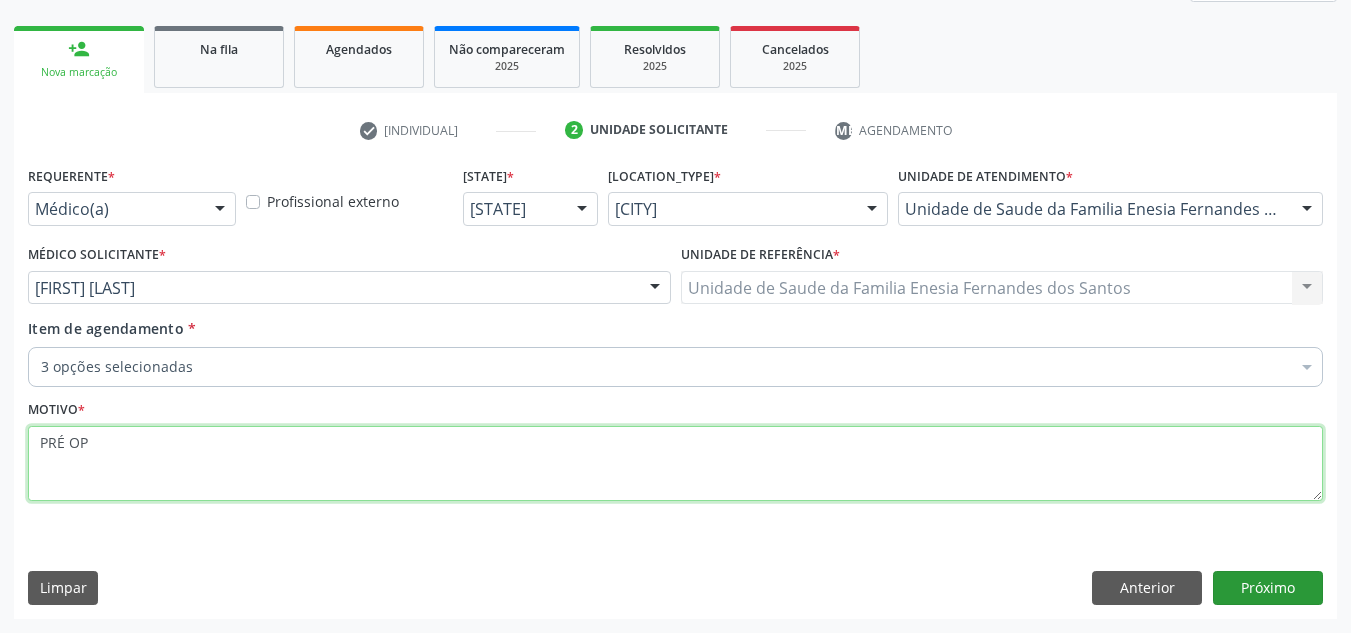type on "PRÉ OP" 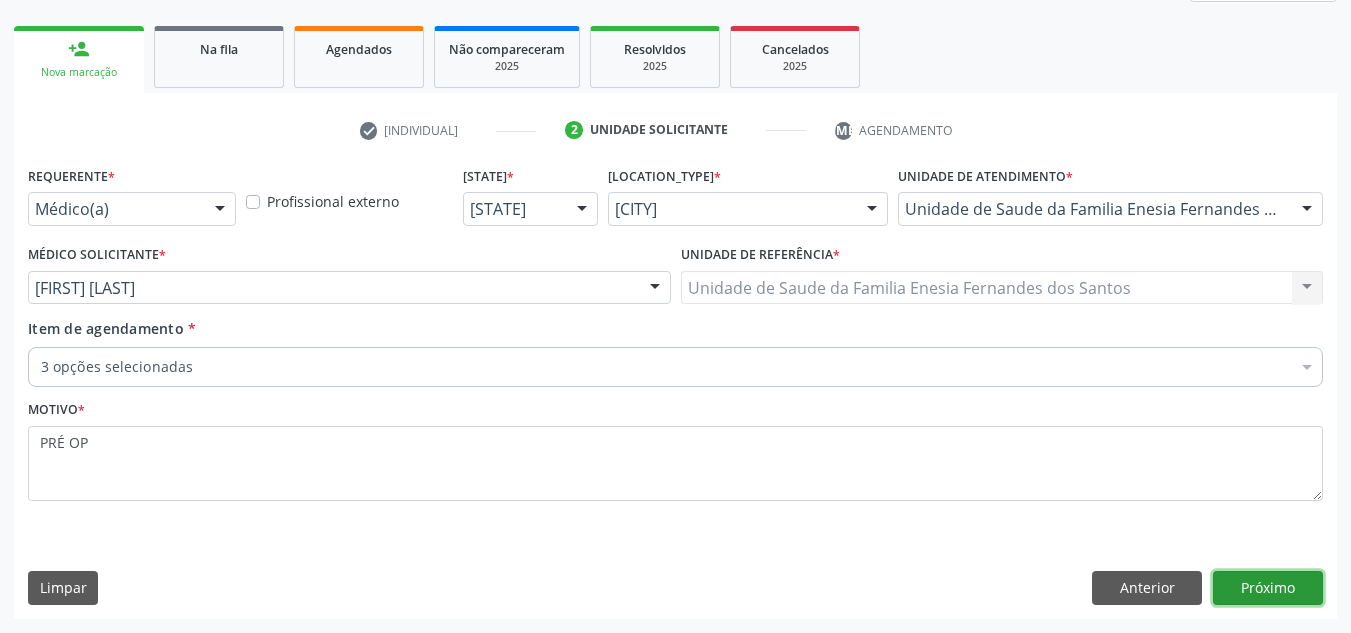 click on "Próximo" at bounding box center (1268, 588) 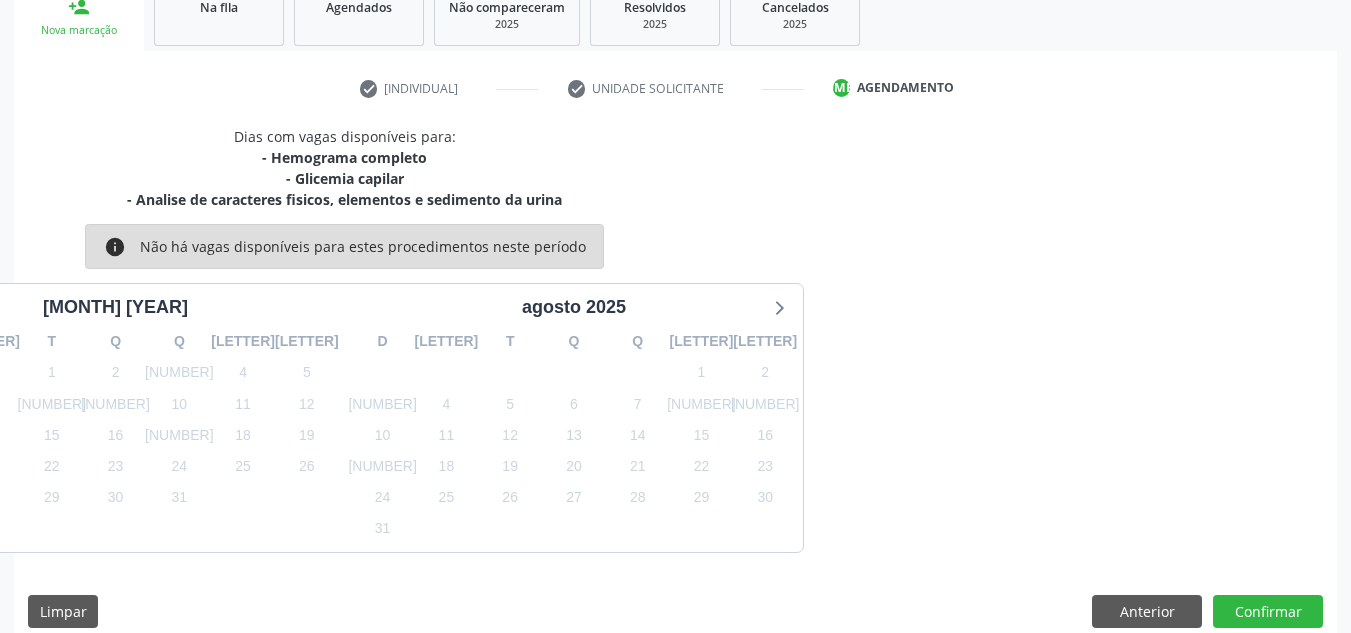 scroll, scrollTop: 338, scrollLeft: 0, axis: vertical 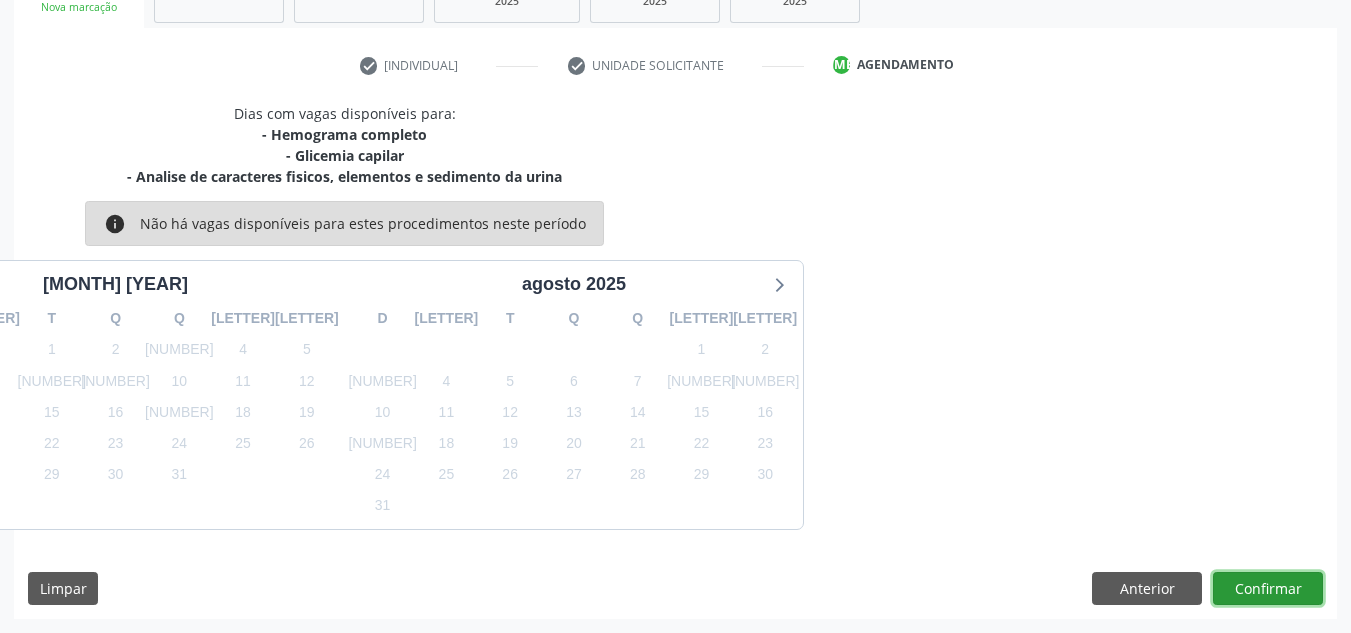 click on "Confirmar" at bounding box center (1268, 589) 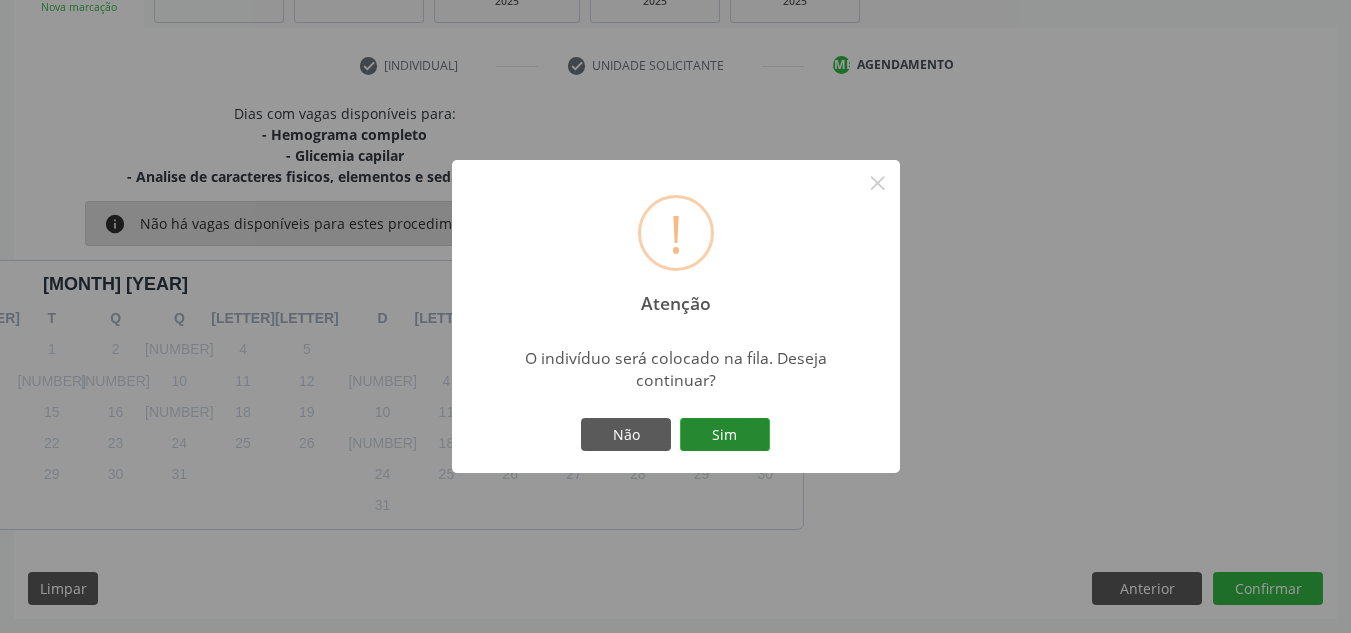 click on "Sim" at bounding box center [725, 435] 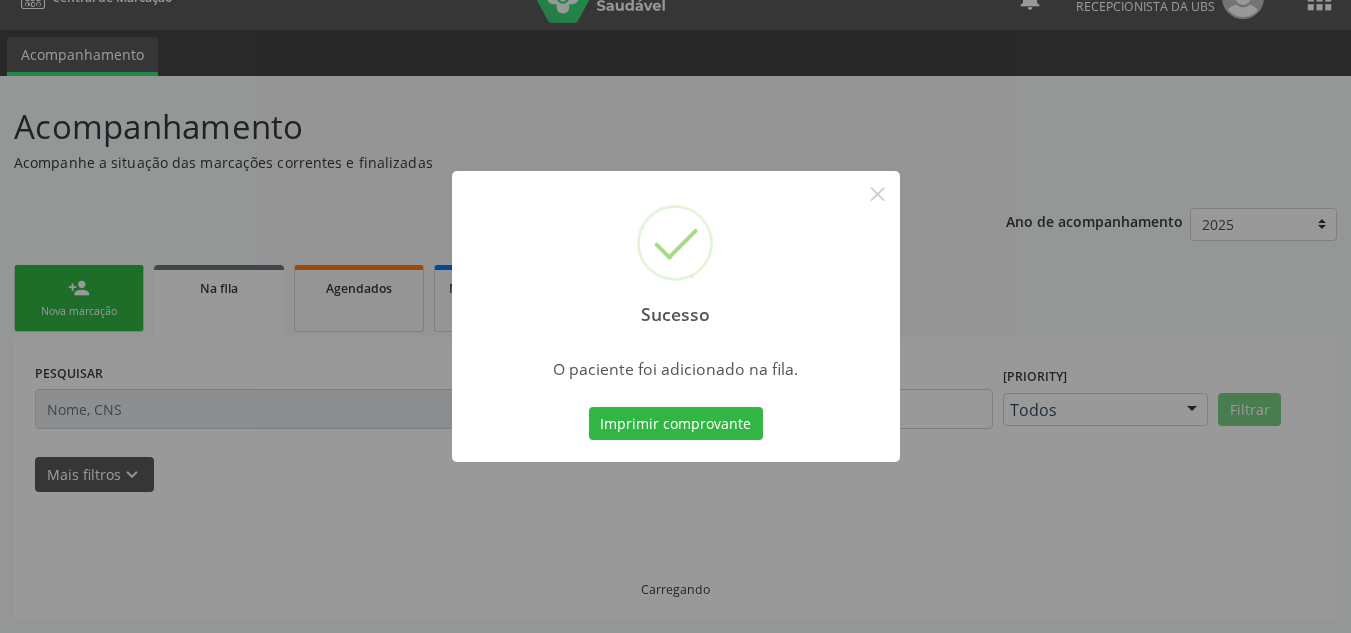 scroll, scrollTop: 34, scrollLeft: 0, axis: vertical 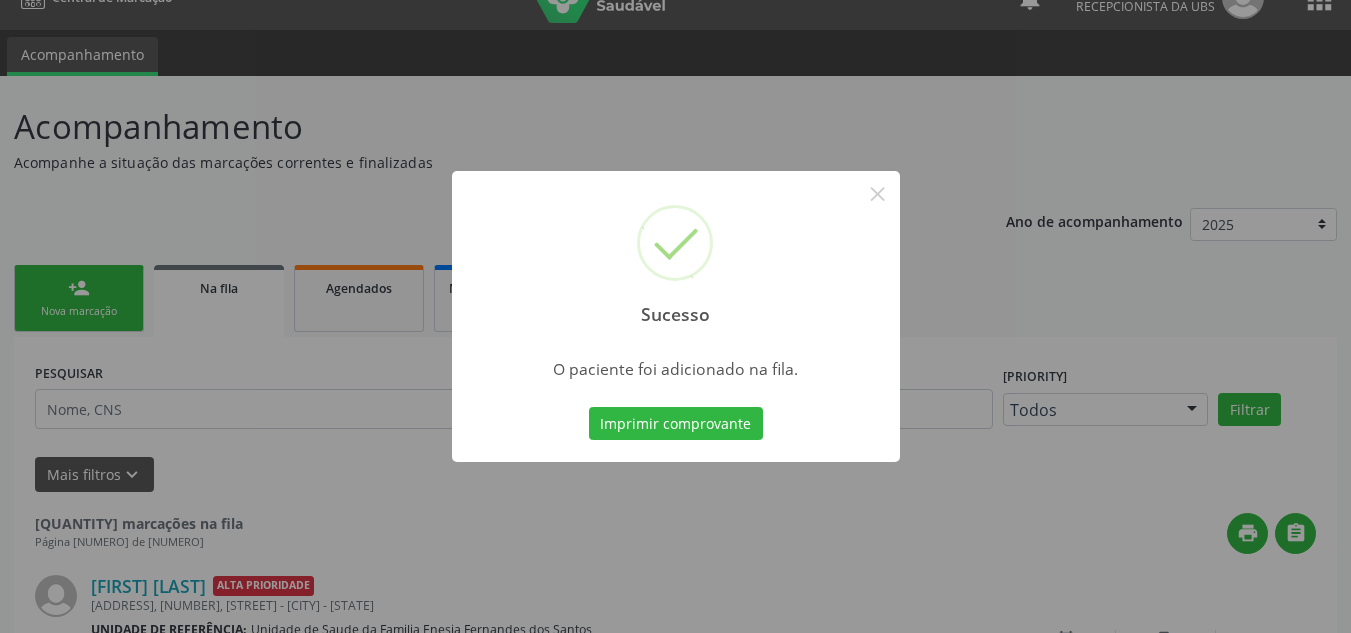 click at bounding box center (676, 461) 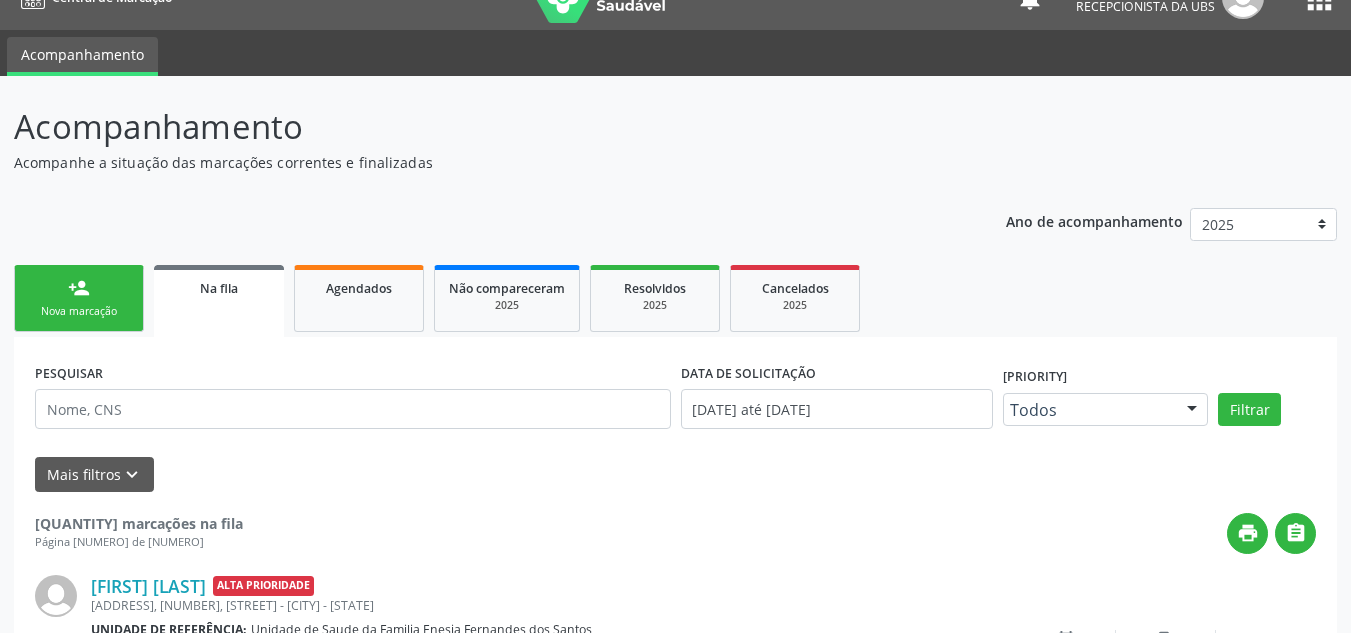 click on "person_add
Nova marcação" at bounding box center [79, 298] 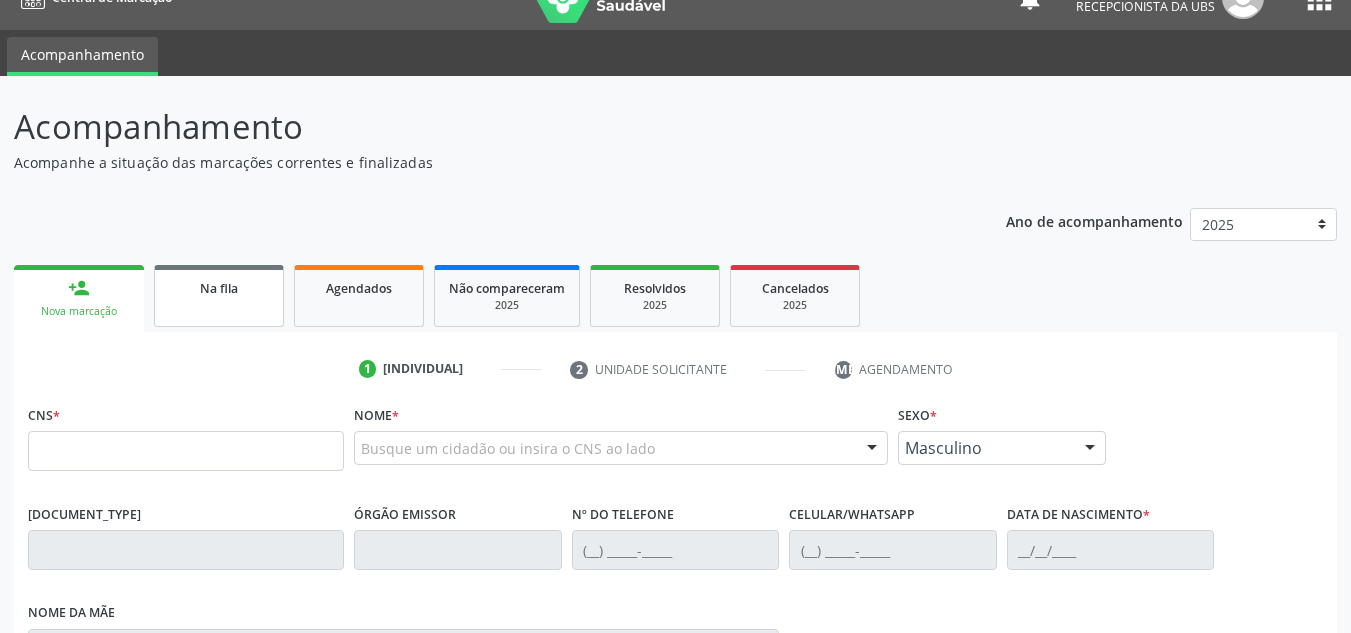 click on "Na fila" at bounding box center (219, 287) 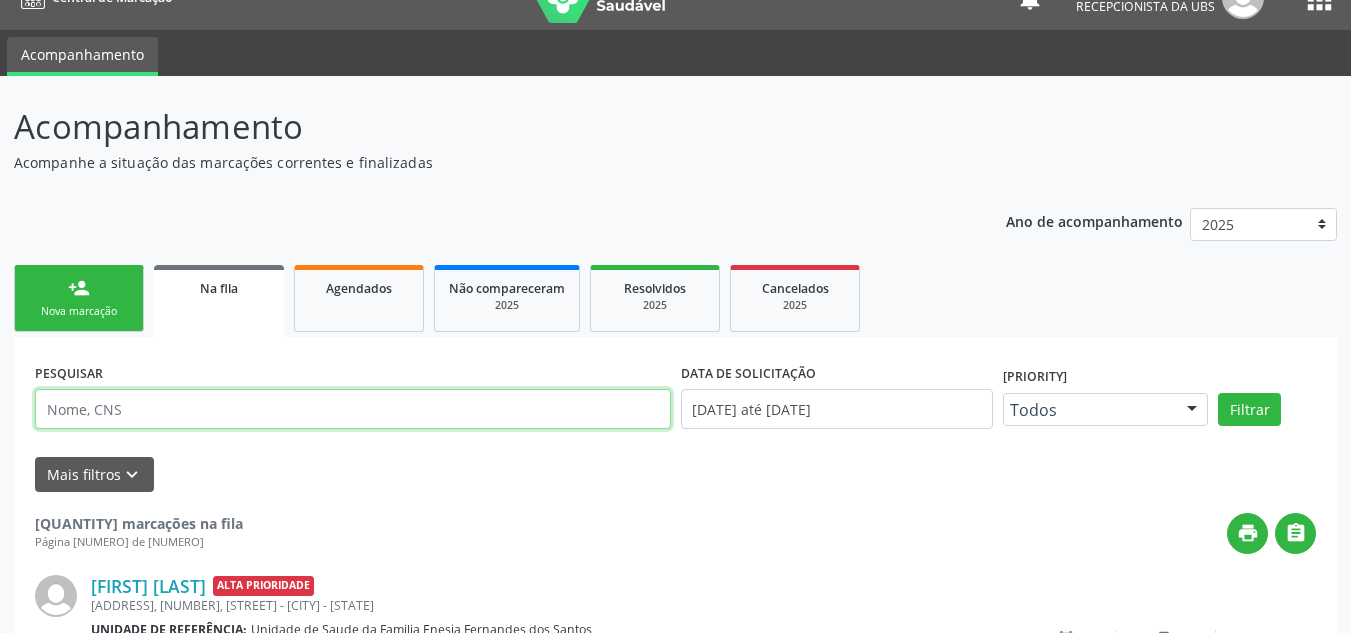 click at bounding box center [353, 409] 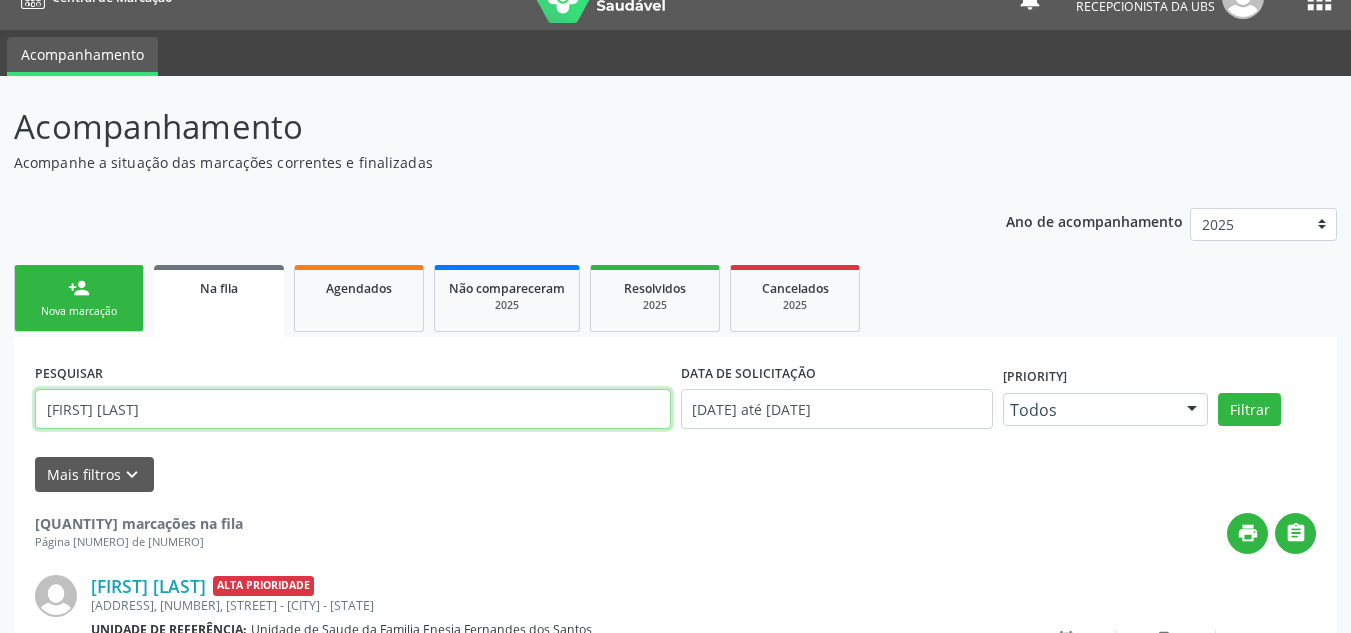 type on "[FIRST] [LAST]" 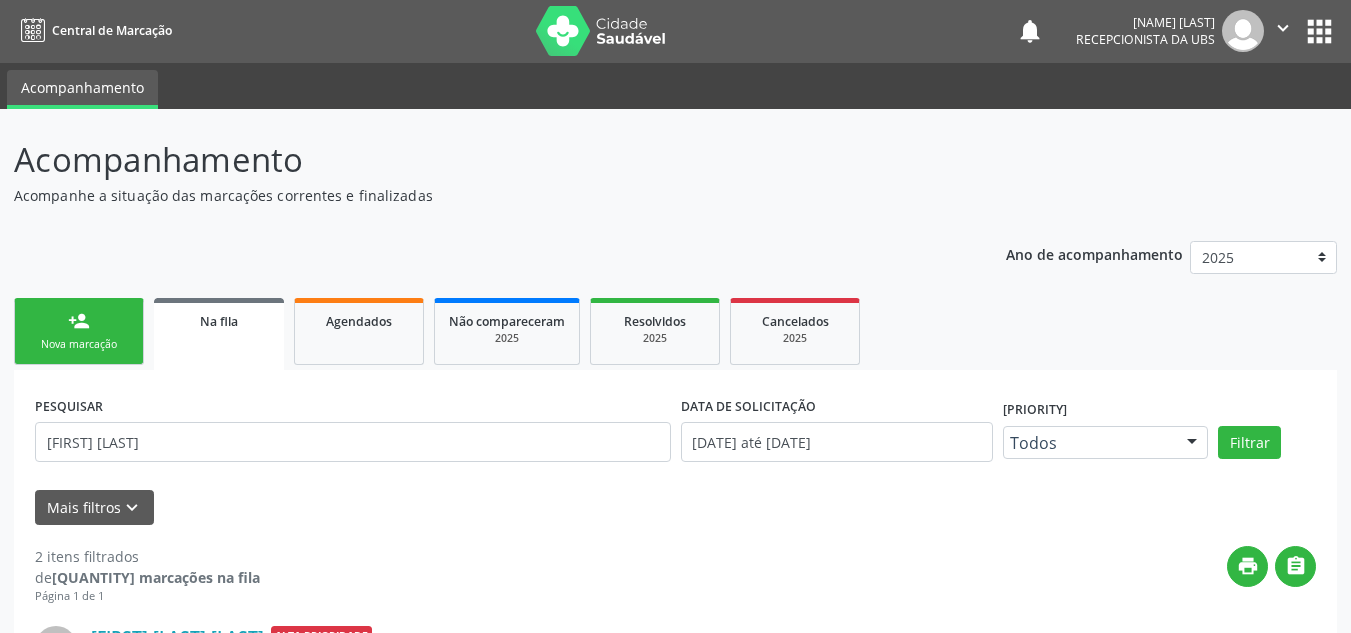 scroll, scrollTop: 0, scrollLeft: 0, axis: both 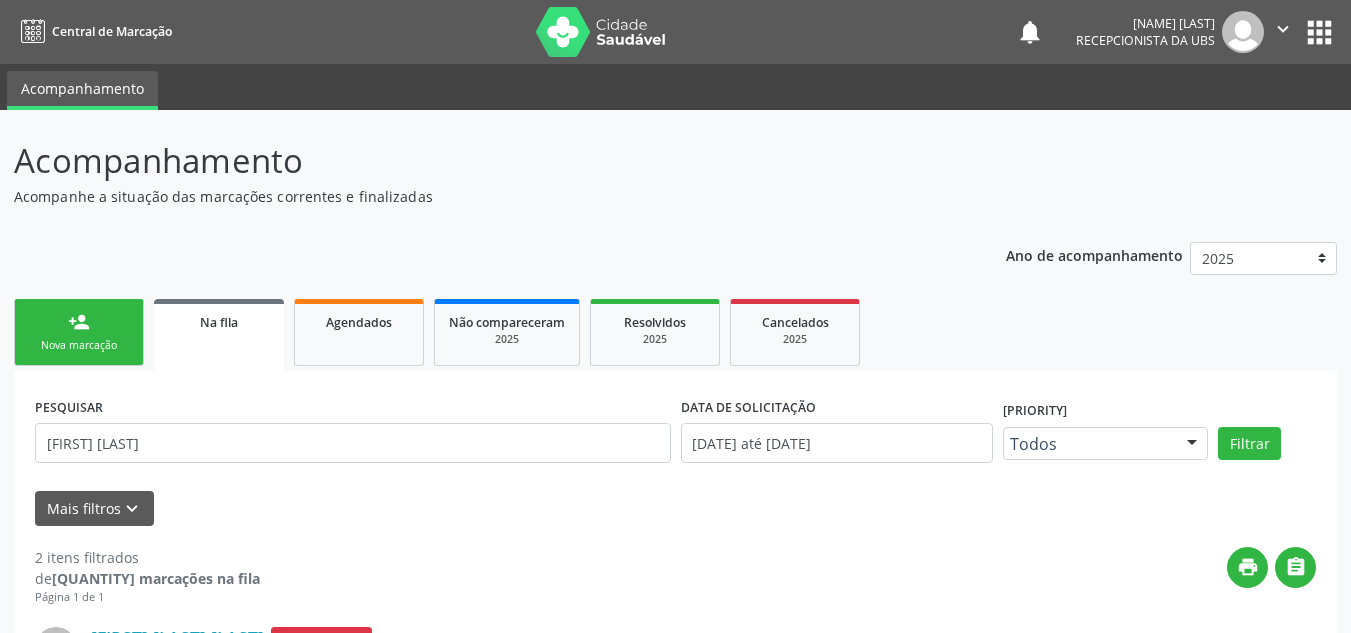 click on "person_add
Nova marcação" at bounding box center [79, 332] 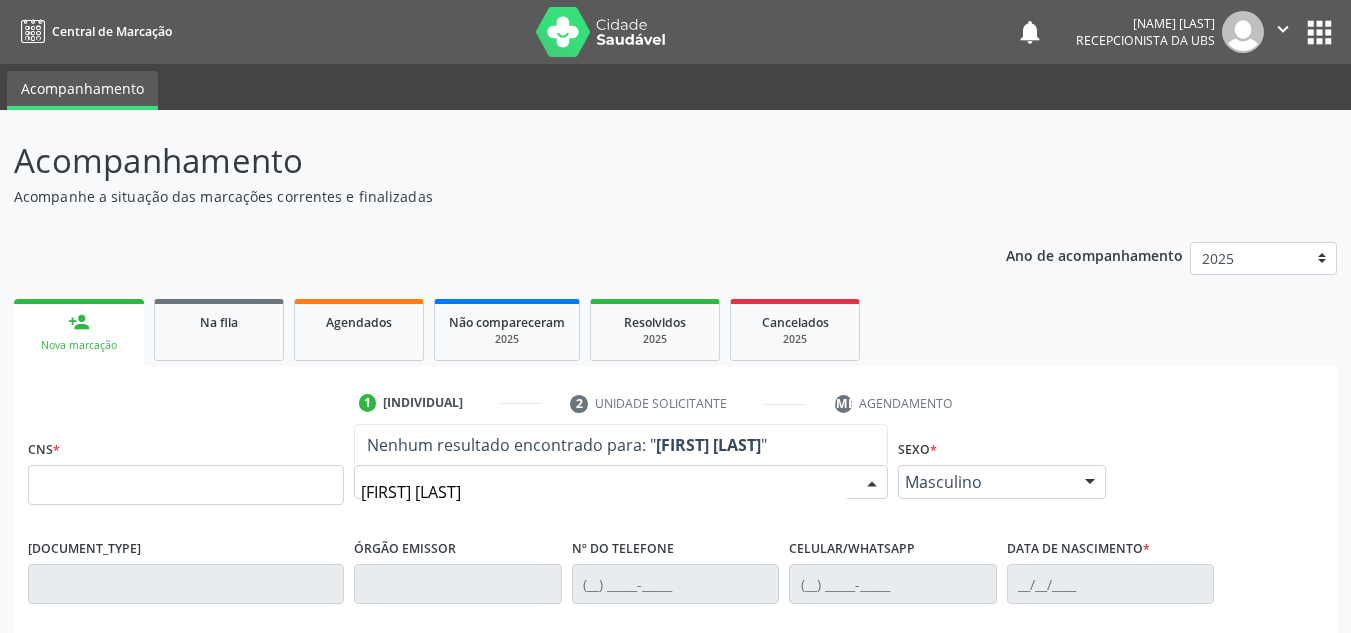 type on "[FIRST] [LAST]" 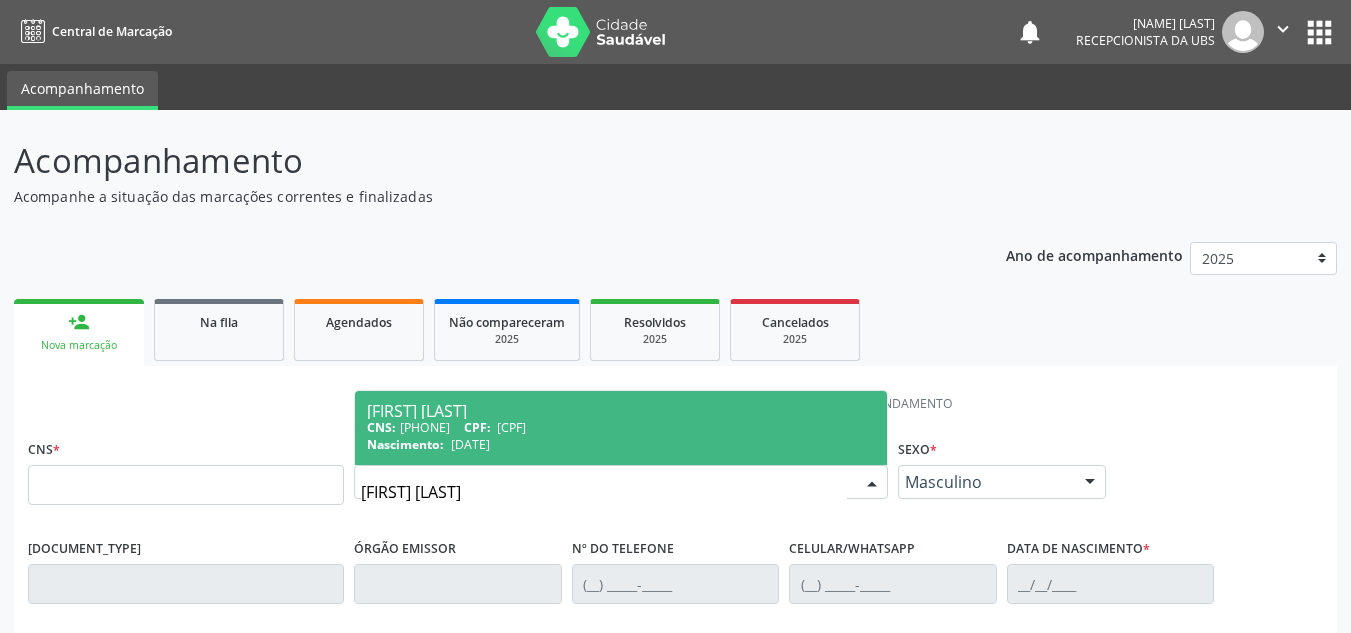 click on "CNS:
[NUMBER]
CPF:
[NUMBER]" at bounding box center [621, 427] 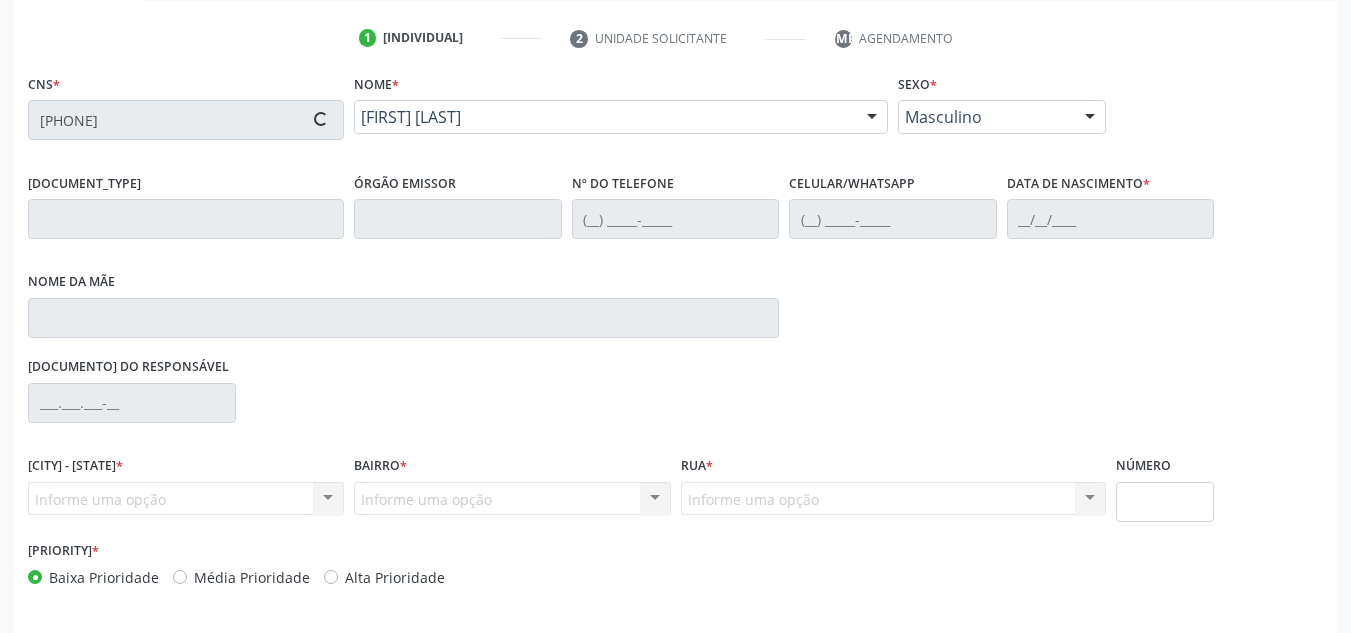 scroll, scrollTop: 437, scrollLeft: 0, axis: vertical 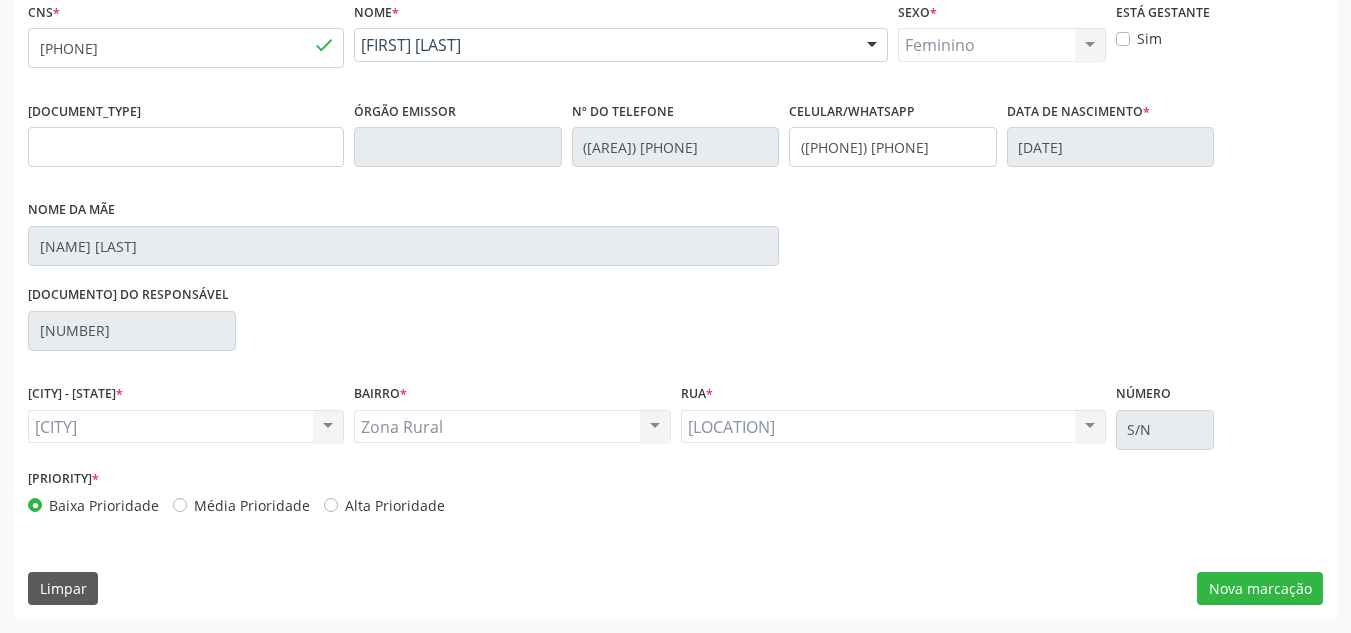 click on "Alta Prioridade" at bounding box center (384, 505) 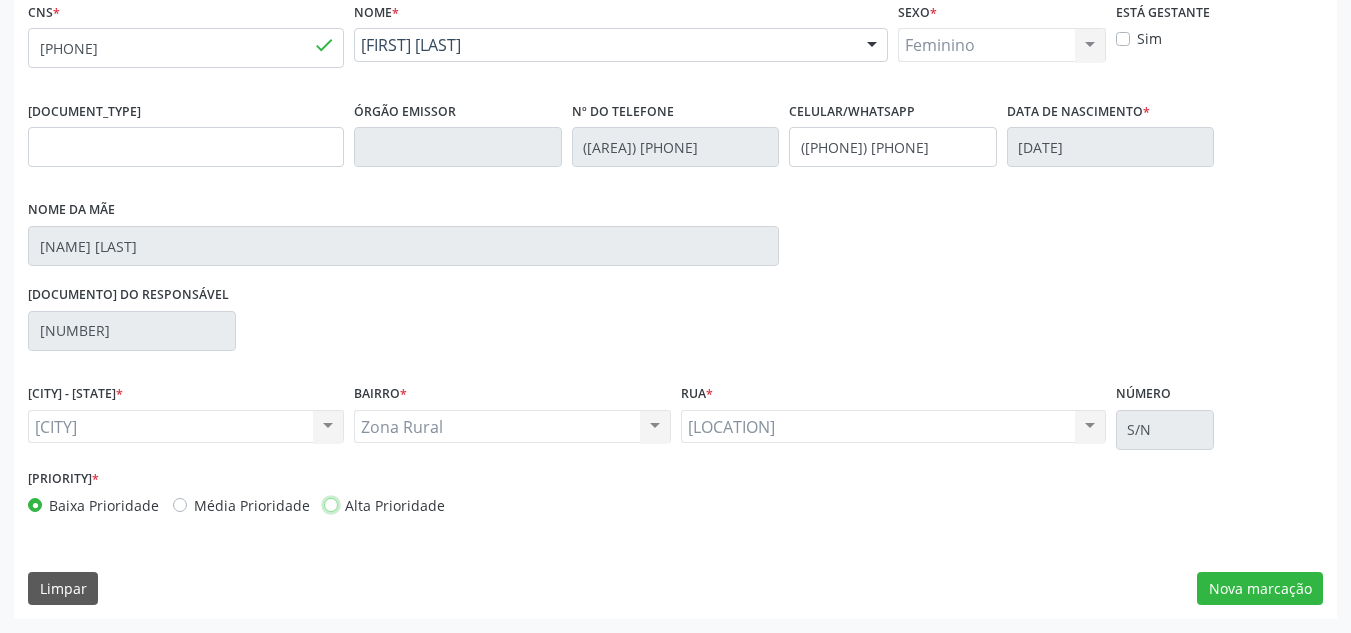 click on "Alta Prioridade" at bounding box center [331, 504] 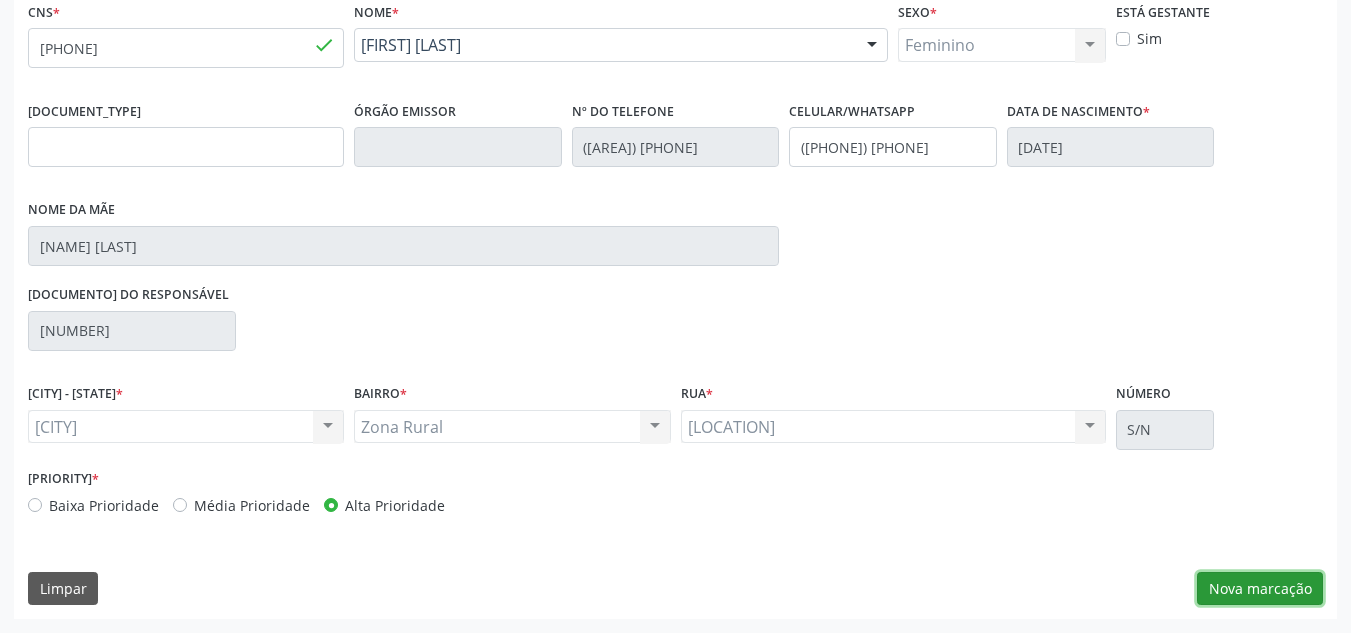 click on "Nova marcação" at bounding box center (1260, 589) 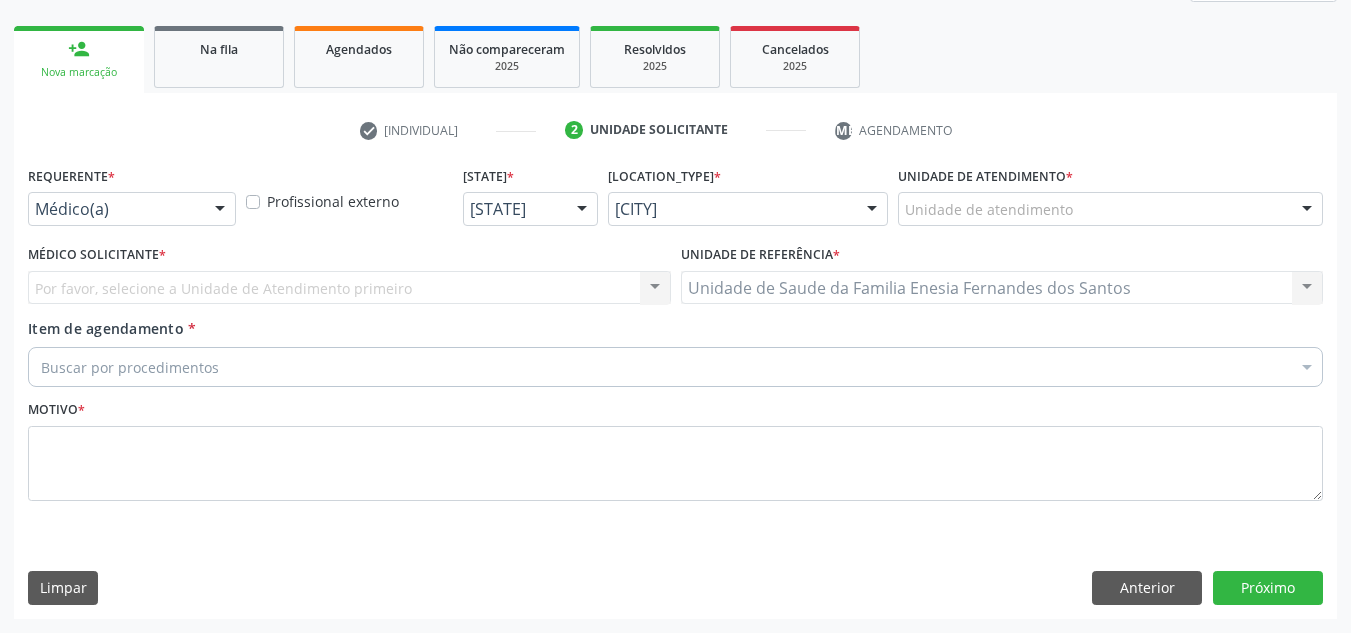 scroll, scrollTop: 273, scrollLeft: 0, axis: vertical 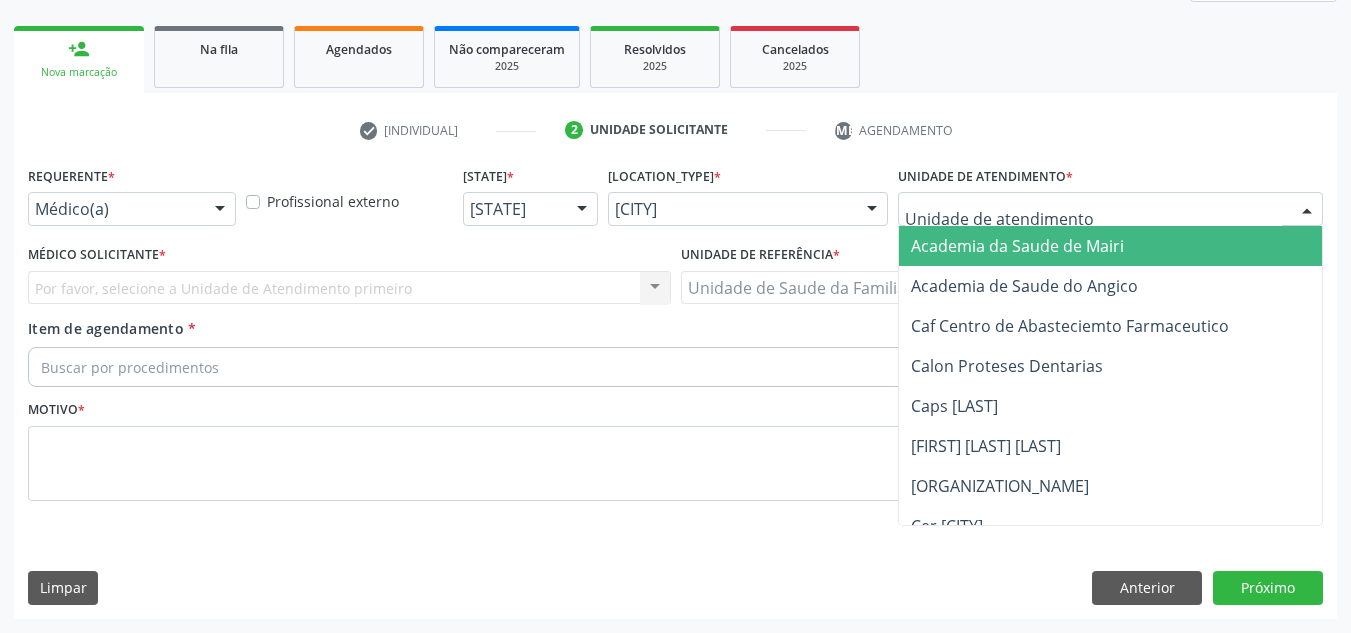 drag, startPoint x: 1094, startPoint y: 196, endPoint x: 1084, endPoint y: 212, distance: 18.867962 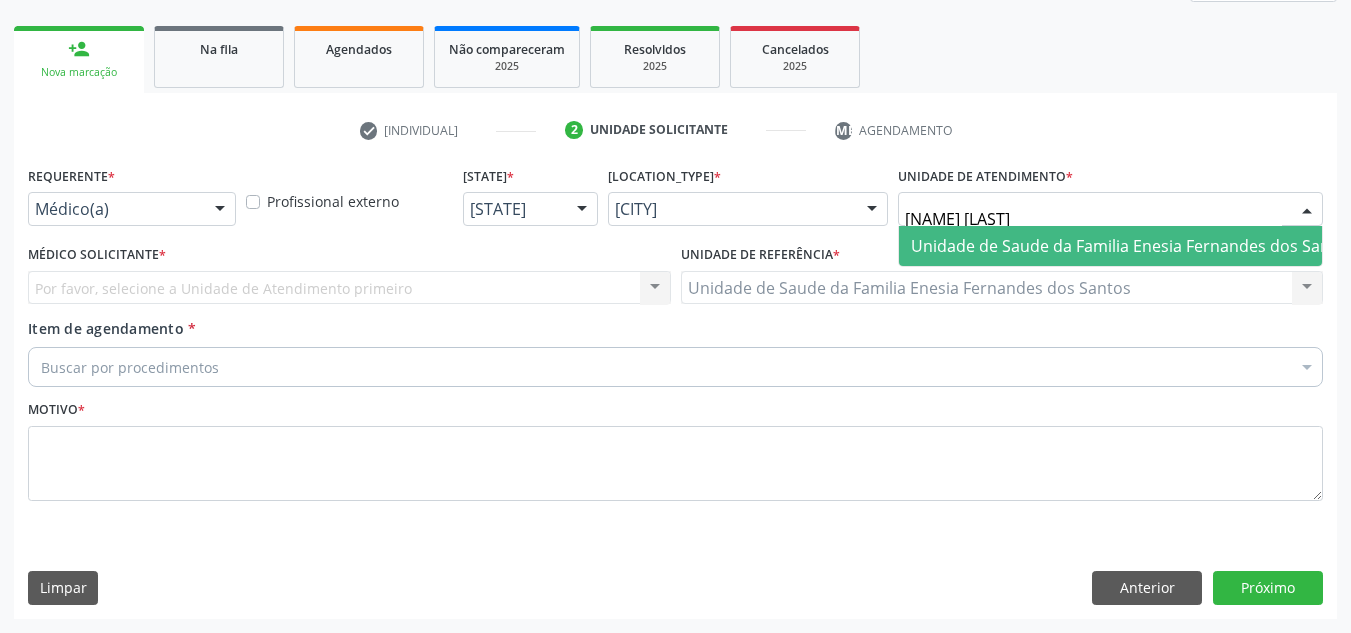 click on "Unidade de Saude da Familia Enesia Fernandes dos Santos" at bounding box center (1132, 246) 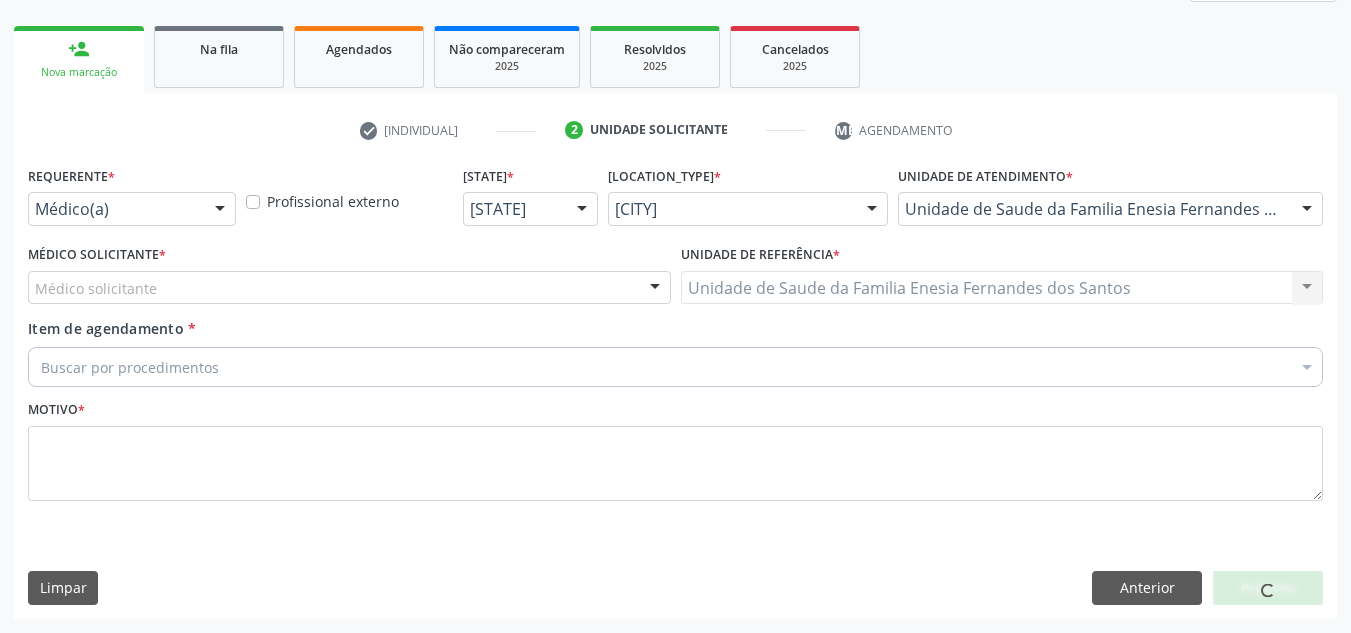 click on "Médico solicitante
[FIRST] [LAST]   [FIRST] [LAST]   [FIRST] [LAST]
Nenhum resultado encontrado para: "   "
Não há nenhuma opção para ser exibida." at bounding box center (349, 288) 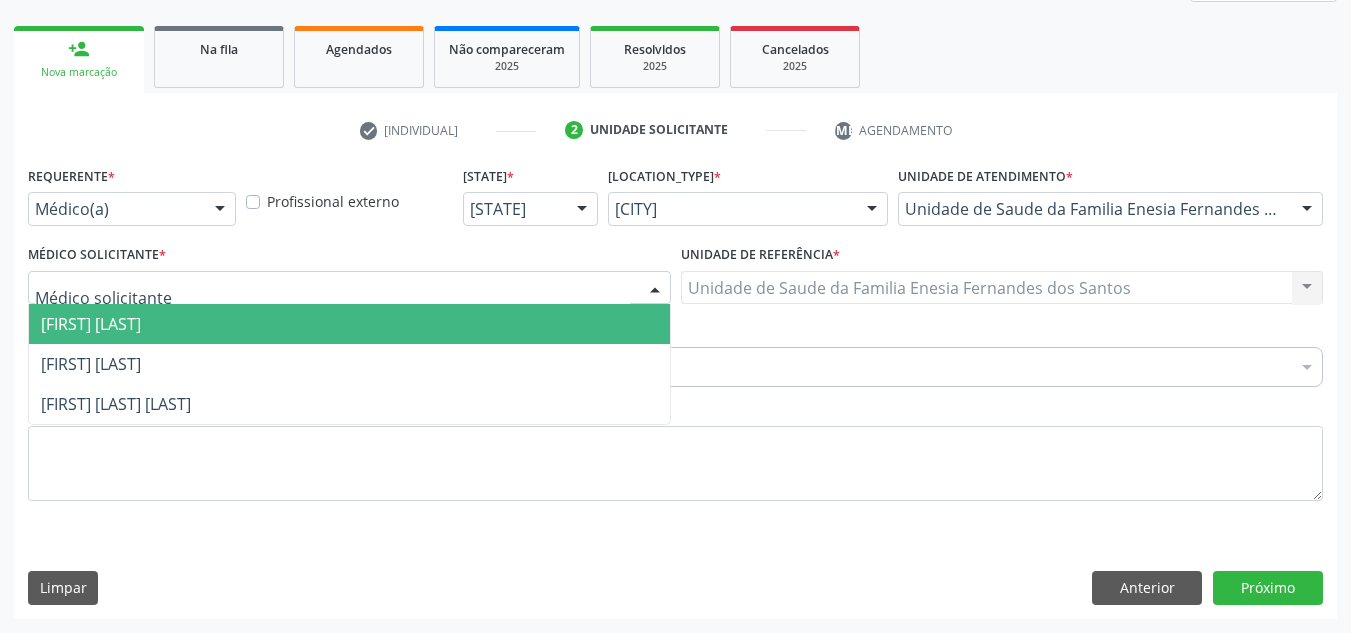 click on "[FIRST] [LAST]" at bounding box center (91, 324) 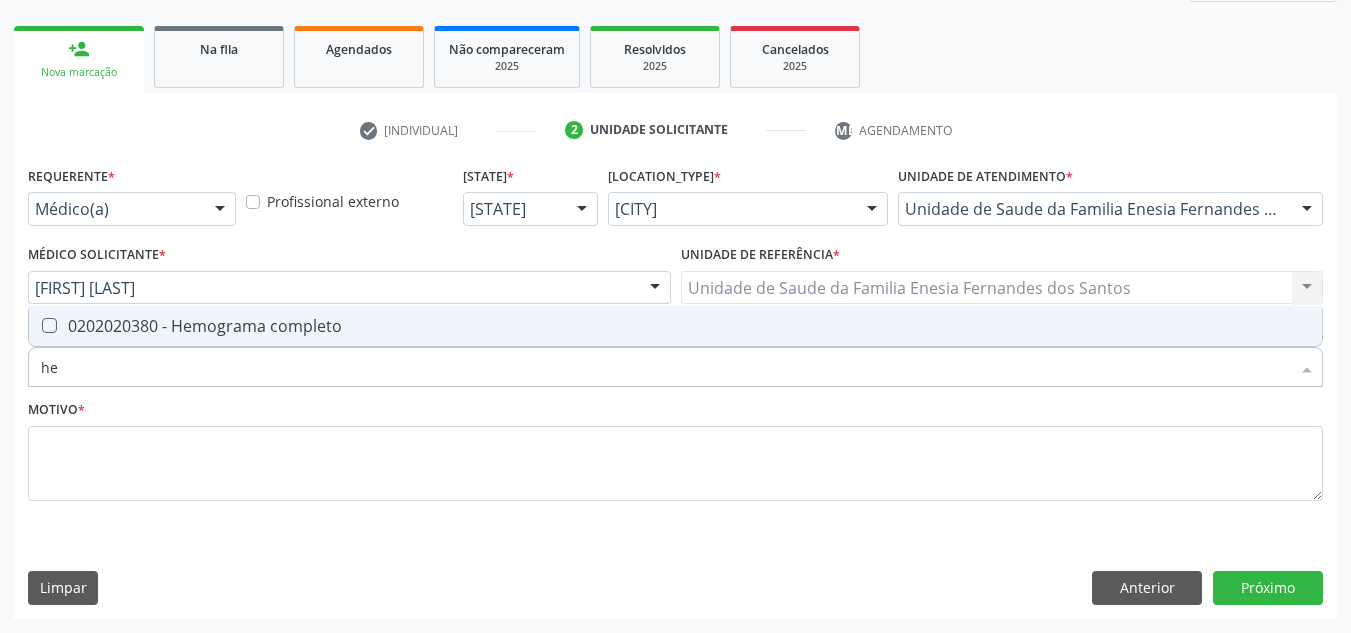 type on "h" 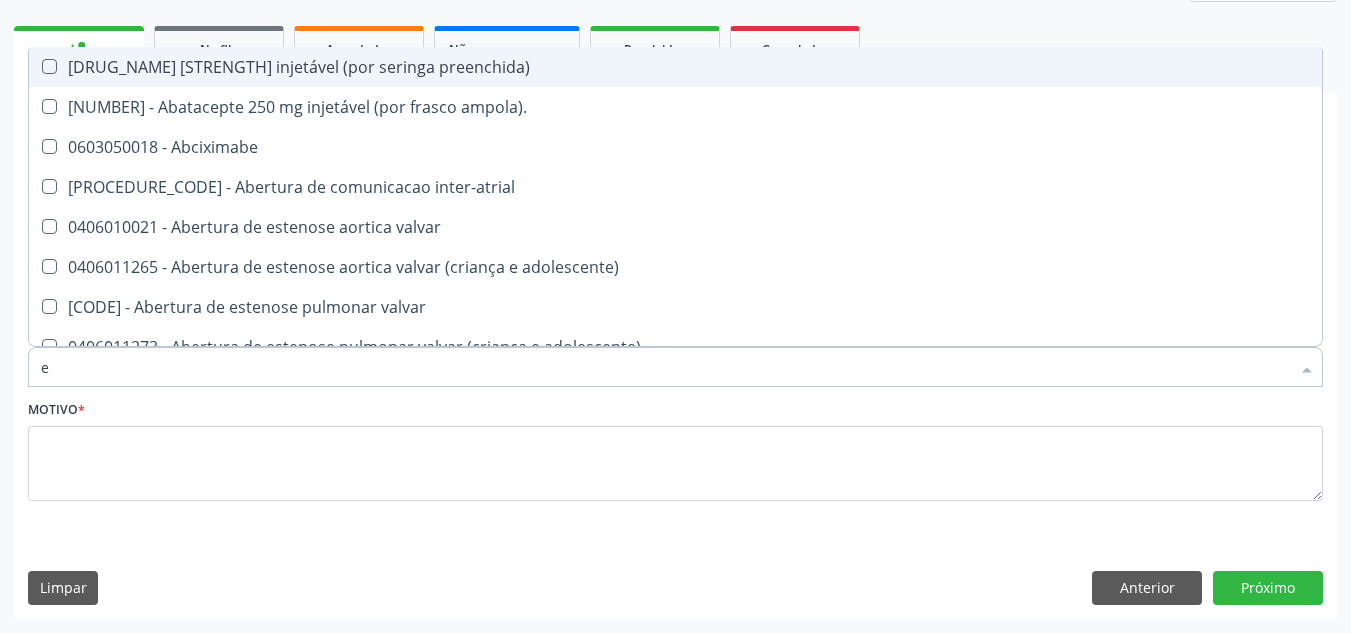type on "ex" 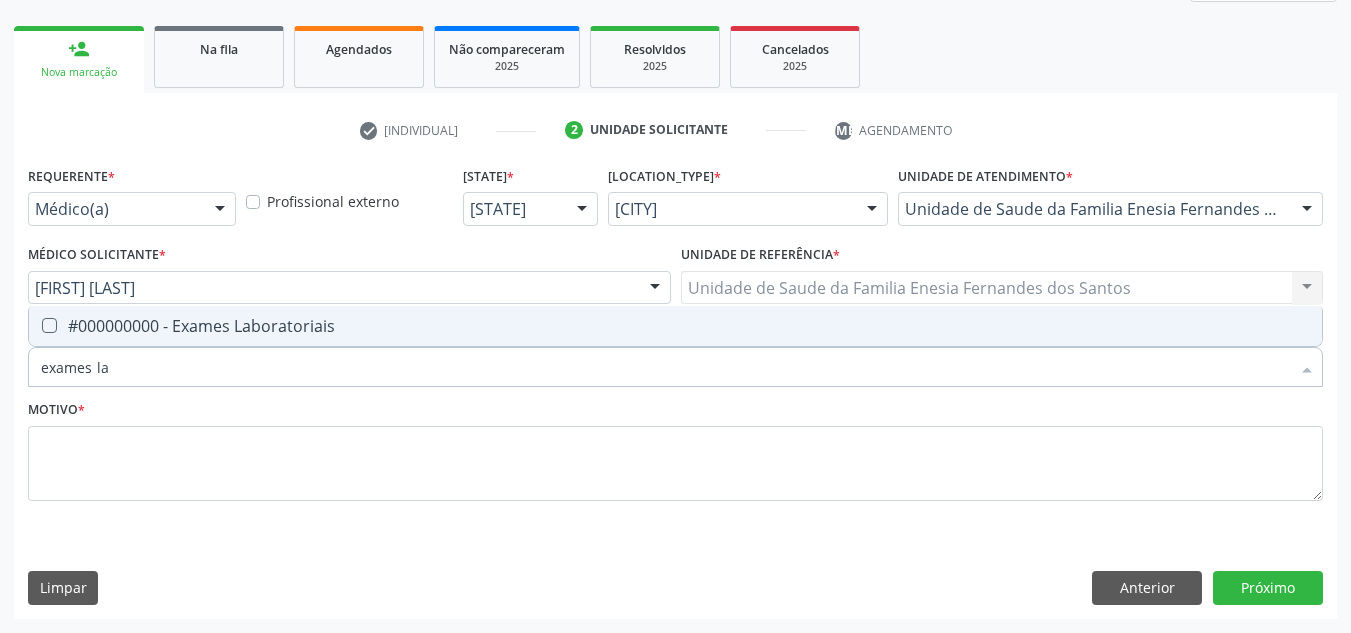 click on "#000000000 - Exames Laboratoriais" at bounding box center (675, 326) 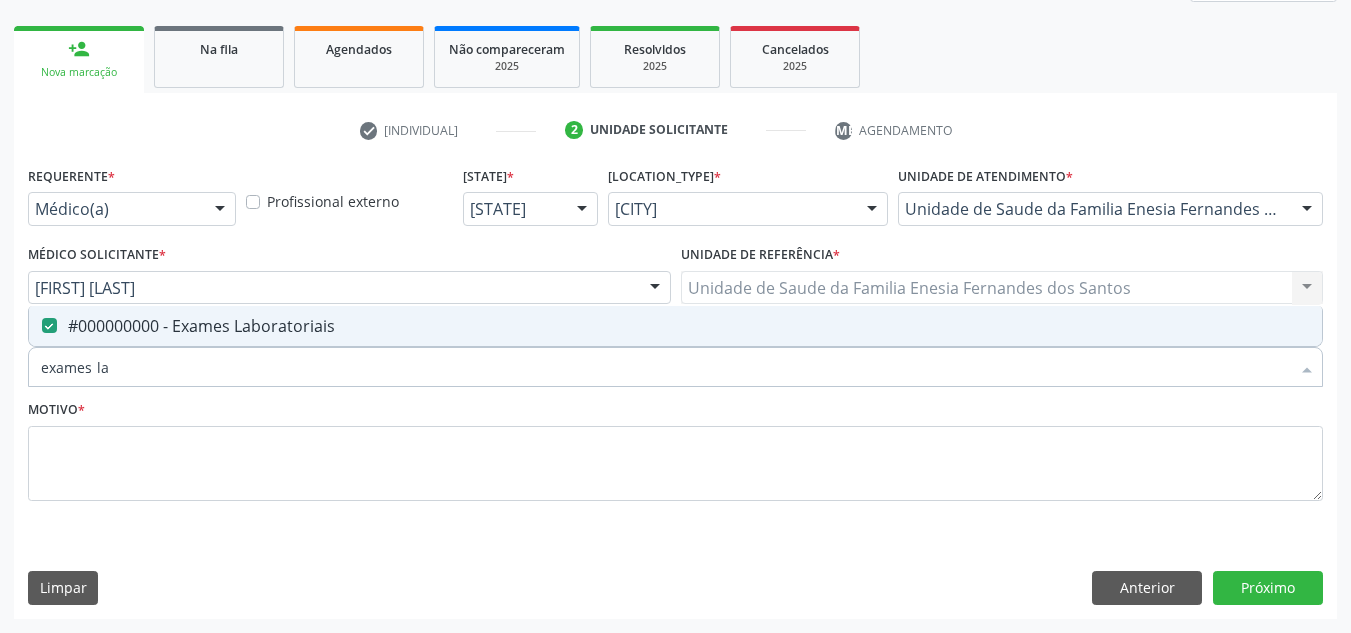 drag, startPoint x: 137, startPoint y: 355, endPoint x: 10, endPoint y: 373, distance: 128.26924 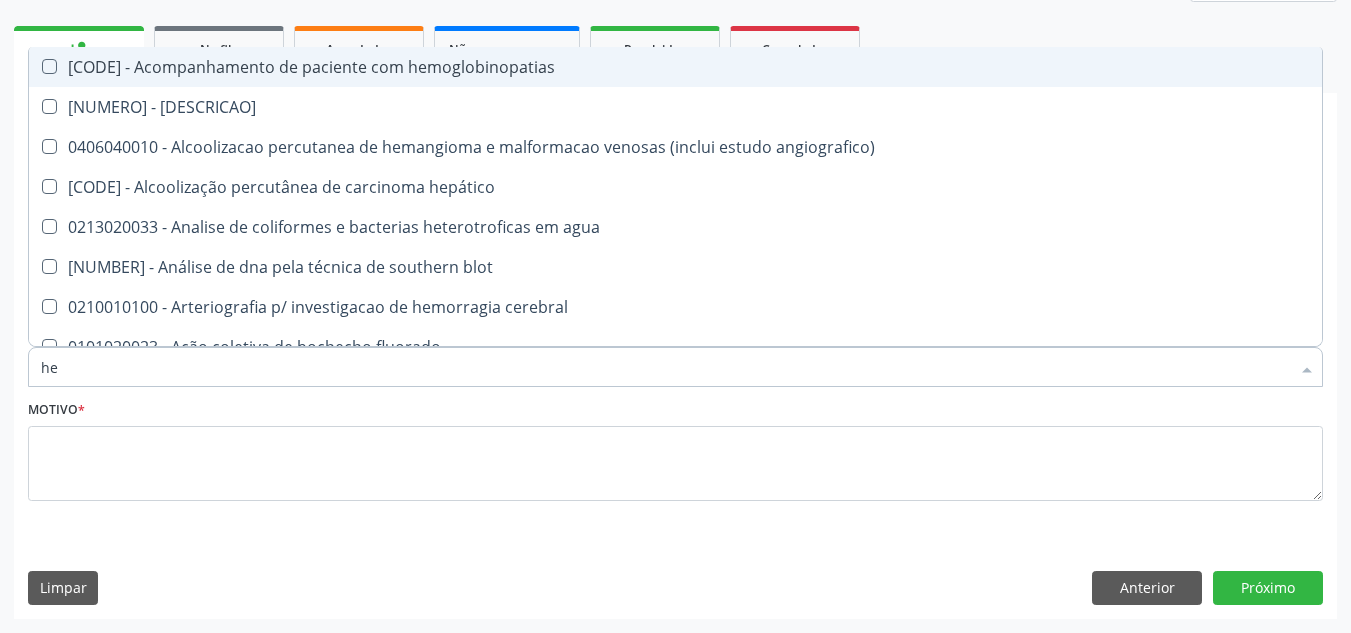 type on "hem" 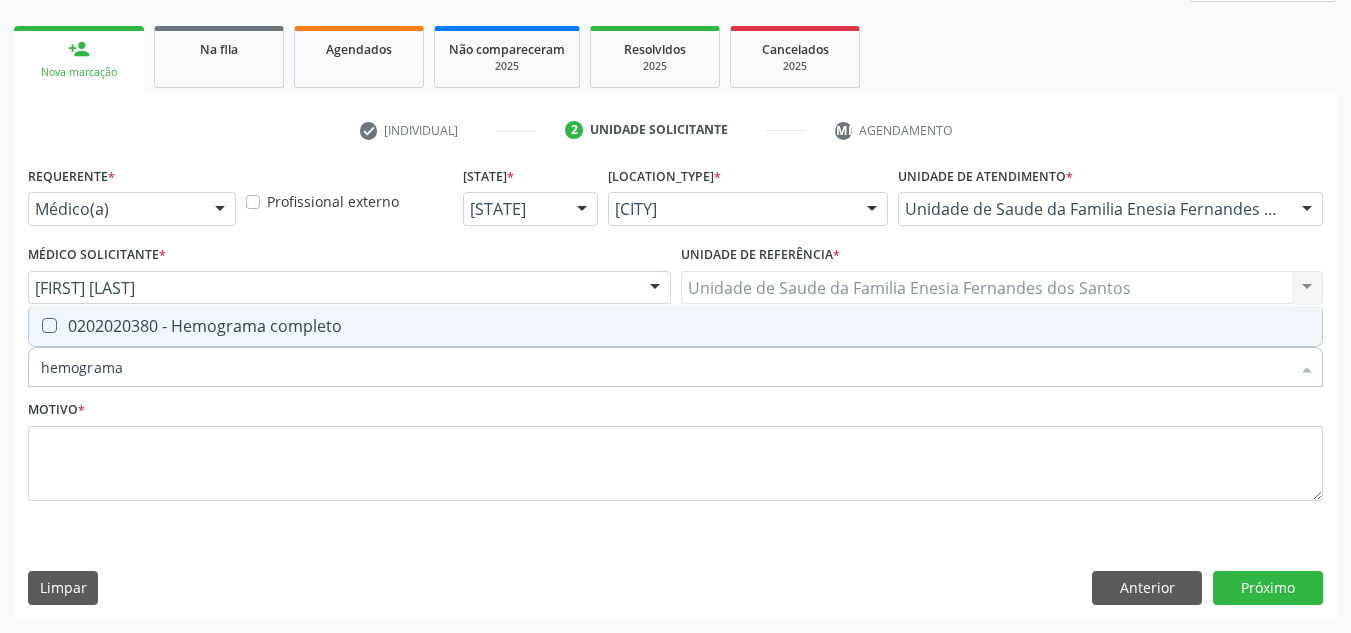 click on "0202020380 - Hemograma completo" at bounding box center (675, 326) 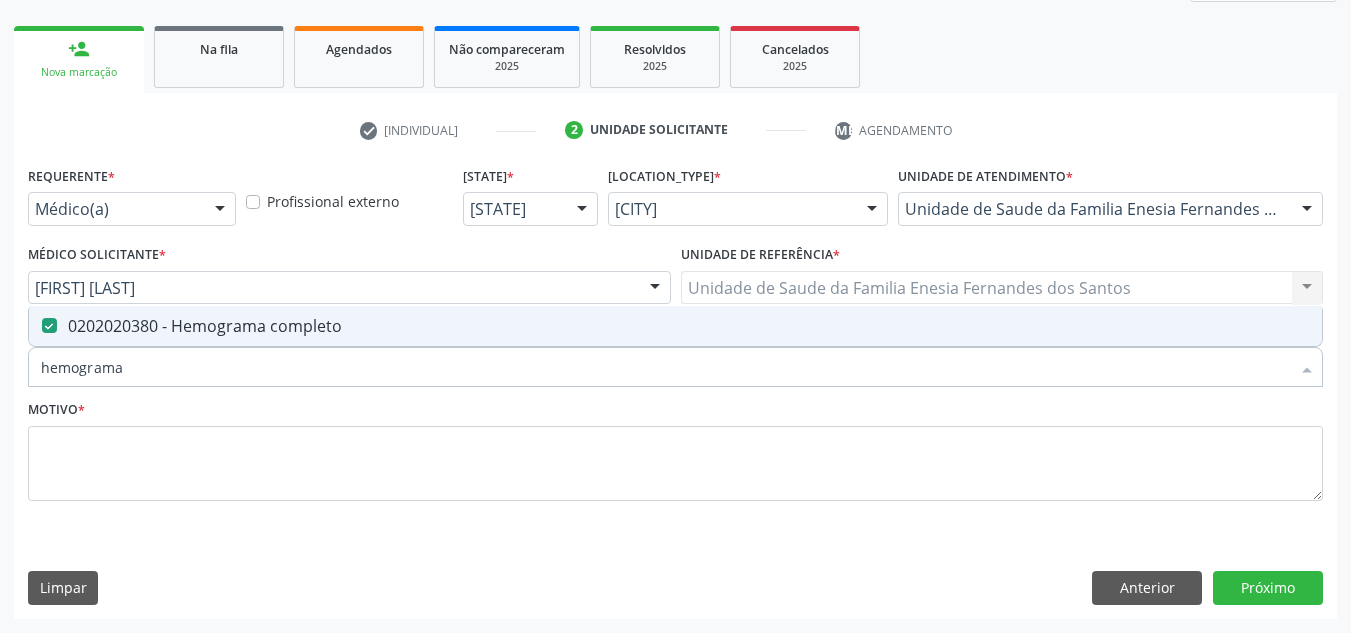 drag, startPoint x: 129, startPoint y: 372, endPoint x: 19, endPoint y: 372, distance: 110 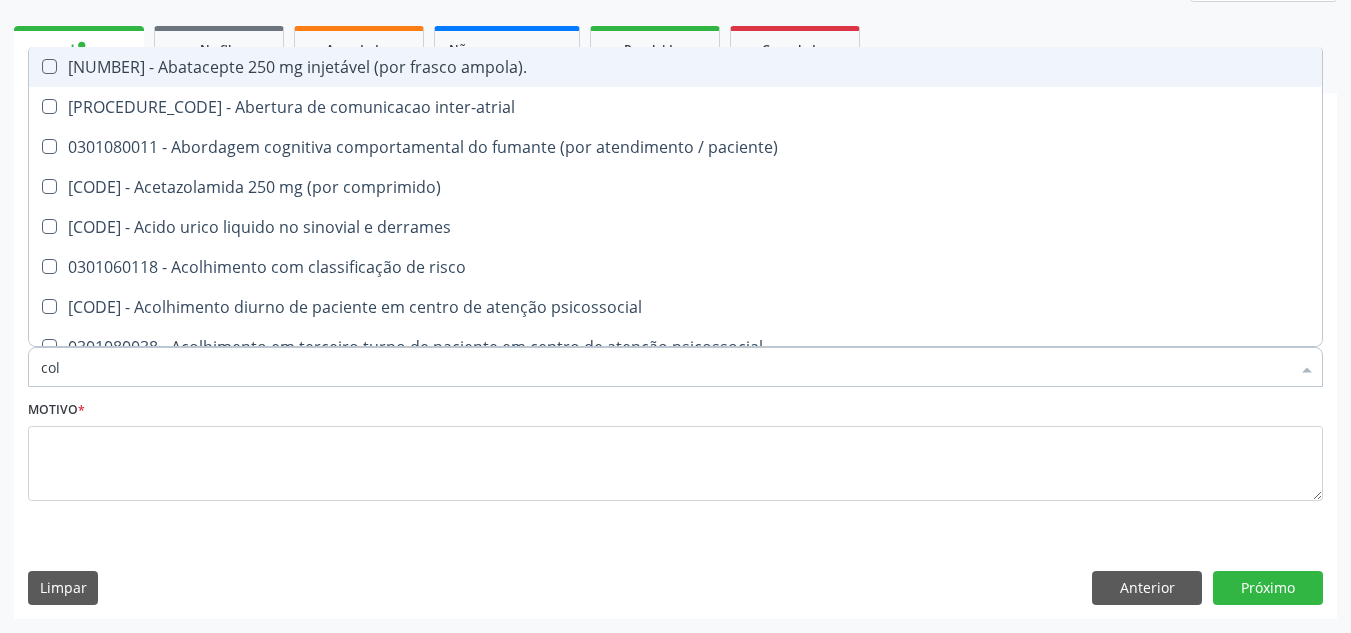 type on "cole" 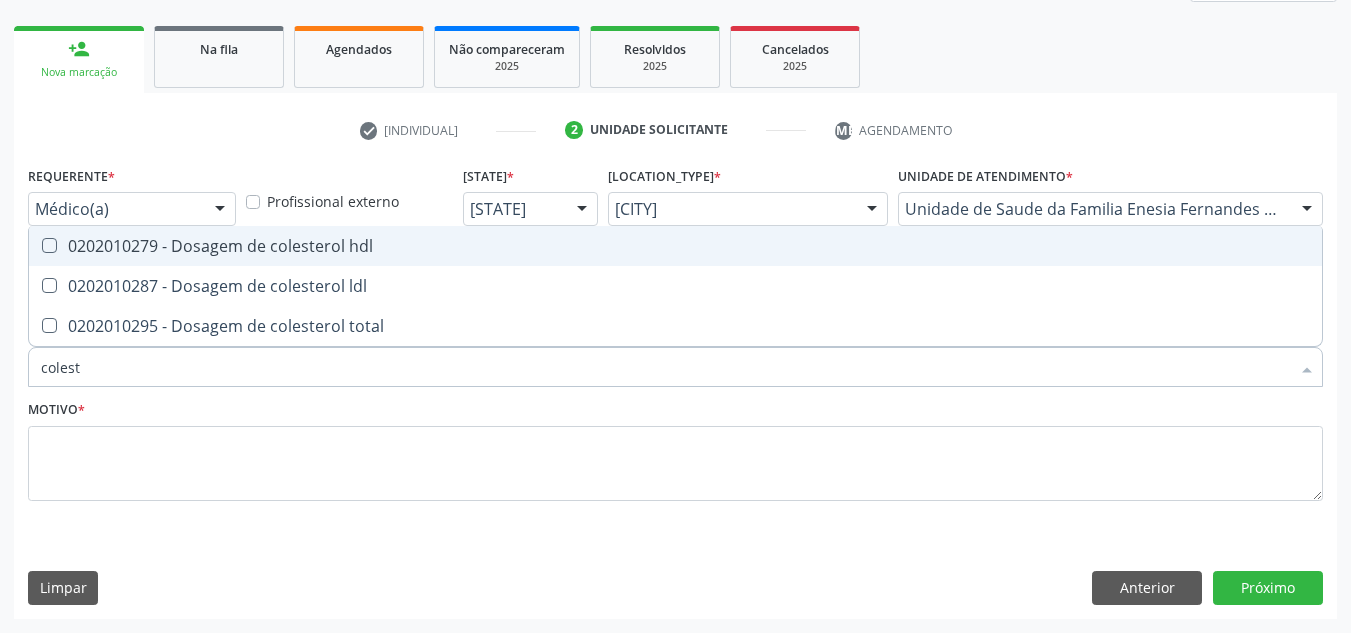 click on "0202010279 - Dosagem de colesterol hdl" at bounding box center (675, 246) 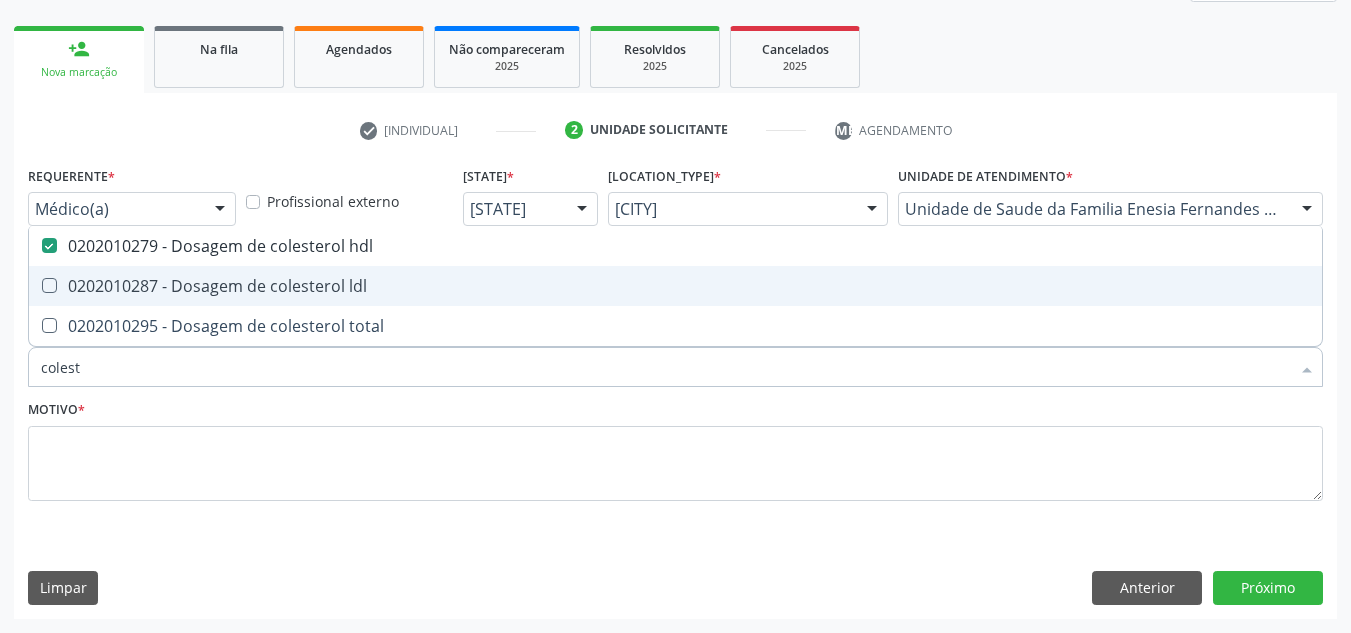 click on "0202010287 - Dosagem de colesterol ldl" at bounding box center [675, 286] 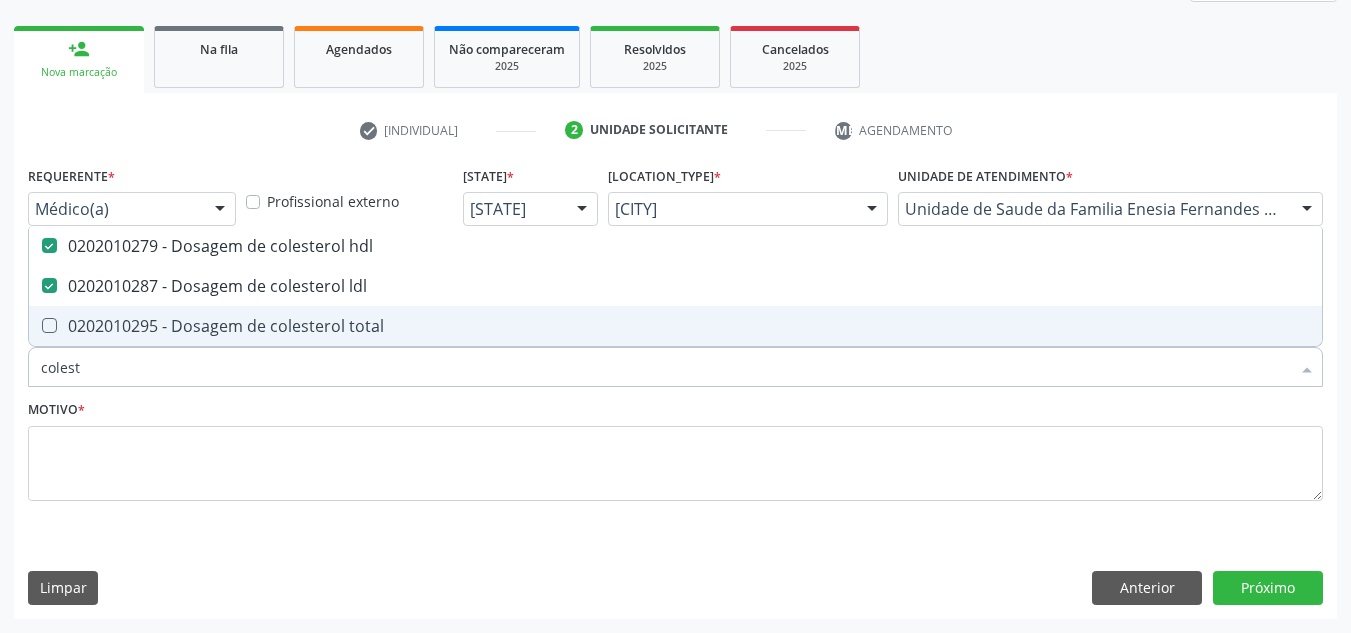 click on "0202010295 - Dosagem de colesterol total" at bounding box center [675, 326] 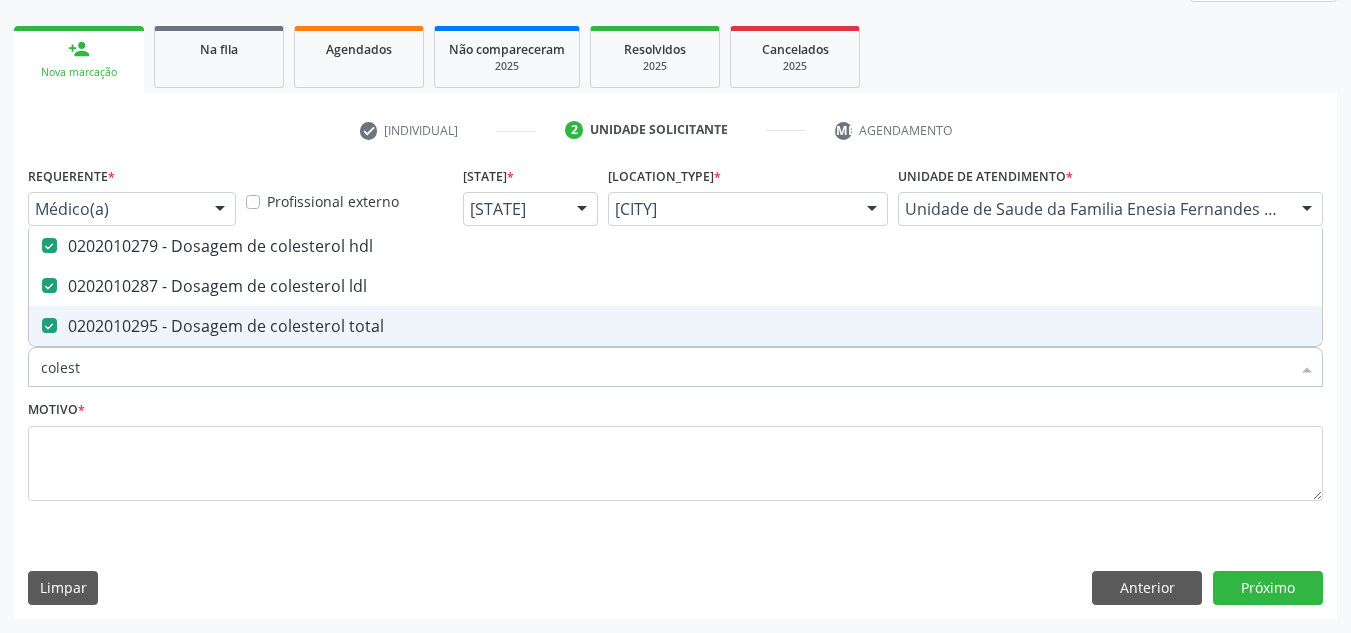 drag, startPoint x: 94, startPoint y: 366, endPoint x: 0, endPoint y: 417, distance: 106.94391 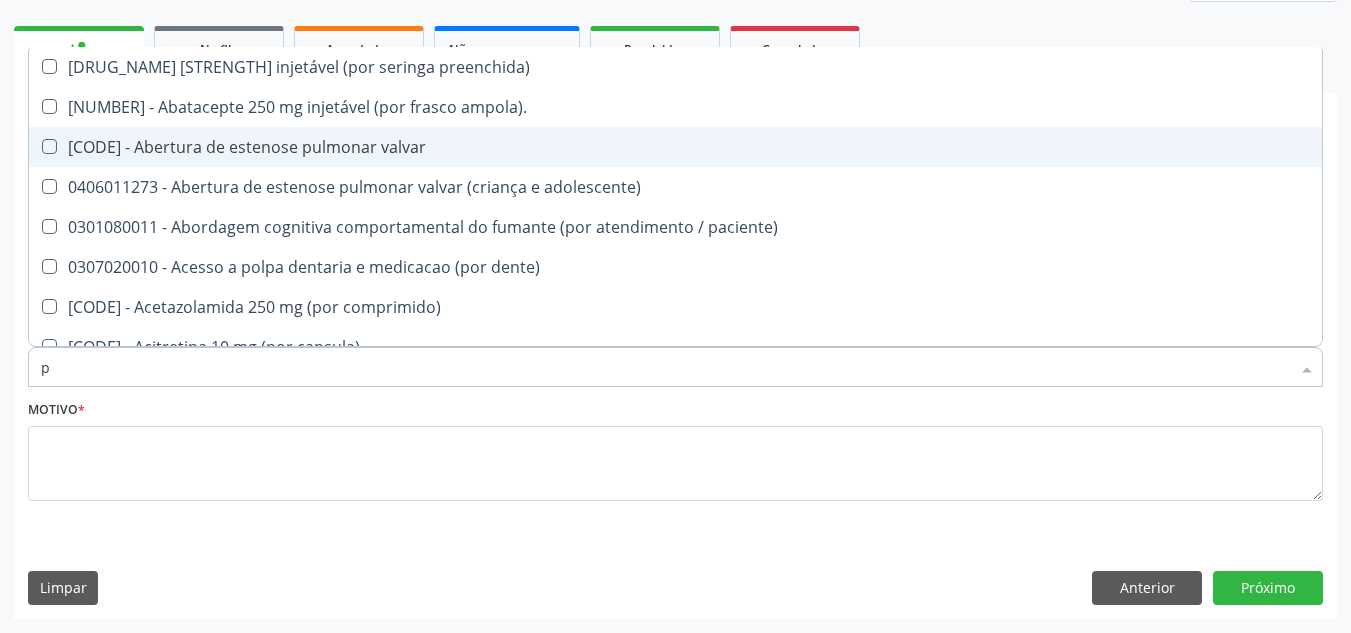 type on "po" 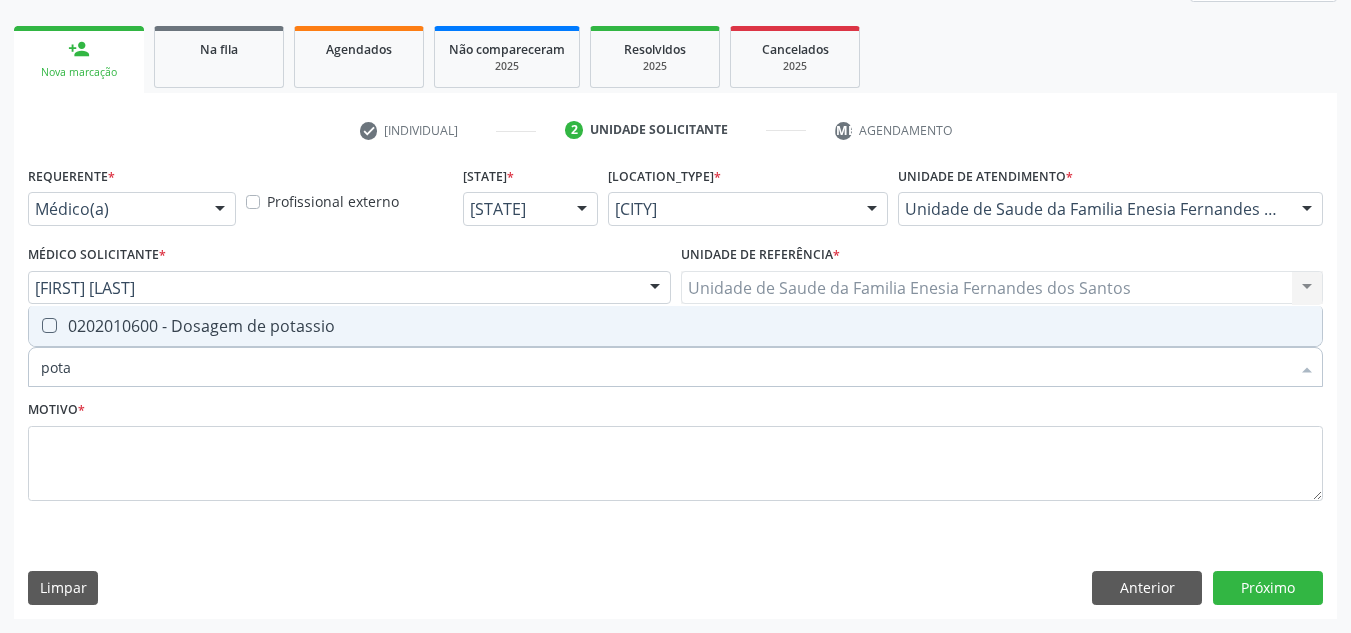 click on "0202010600 - Dosagem de potassio" at bounding box center (675, 326) 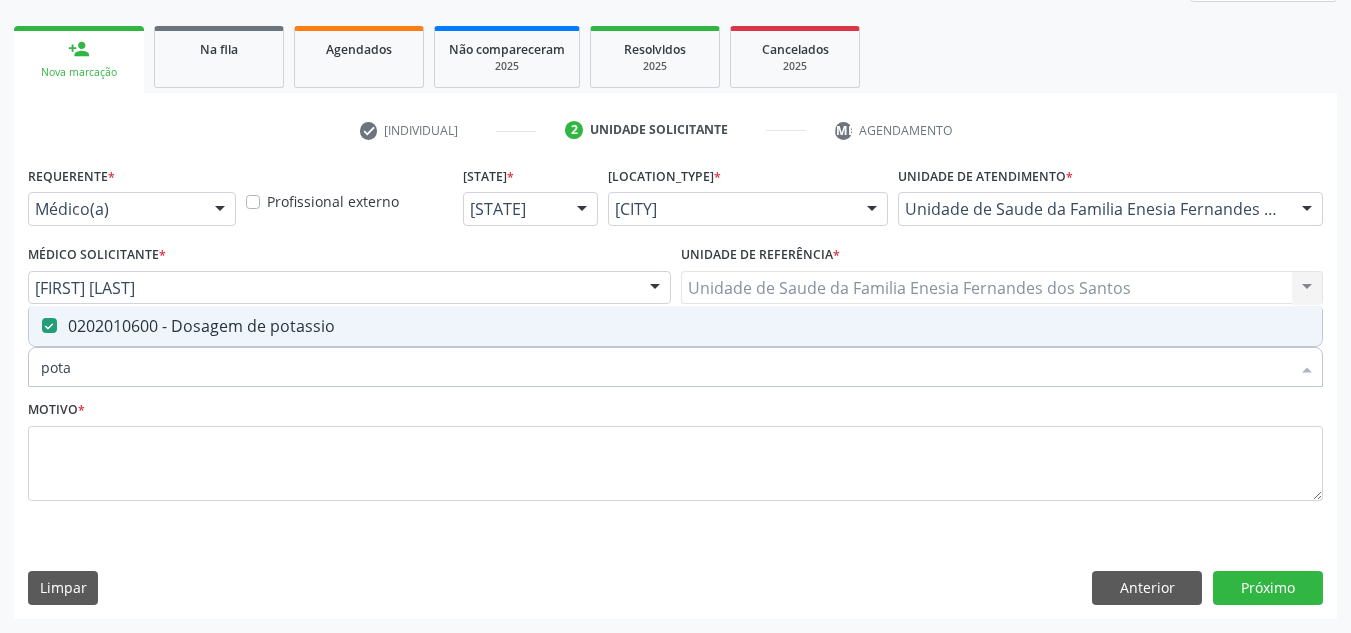 drag, startPoint x: 86, startPoint y: 352, endPoint x: 0, endPoint y: 377, distance: 89.560036 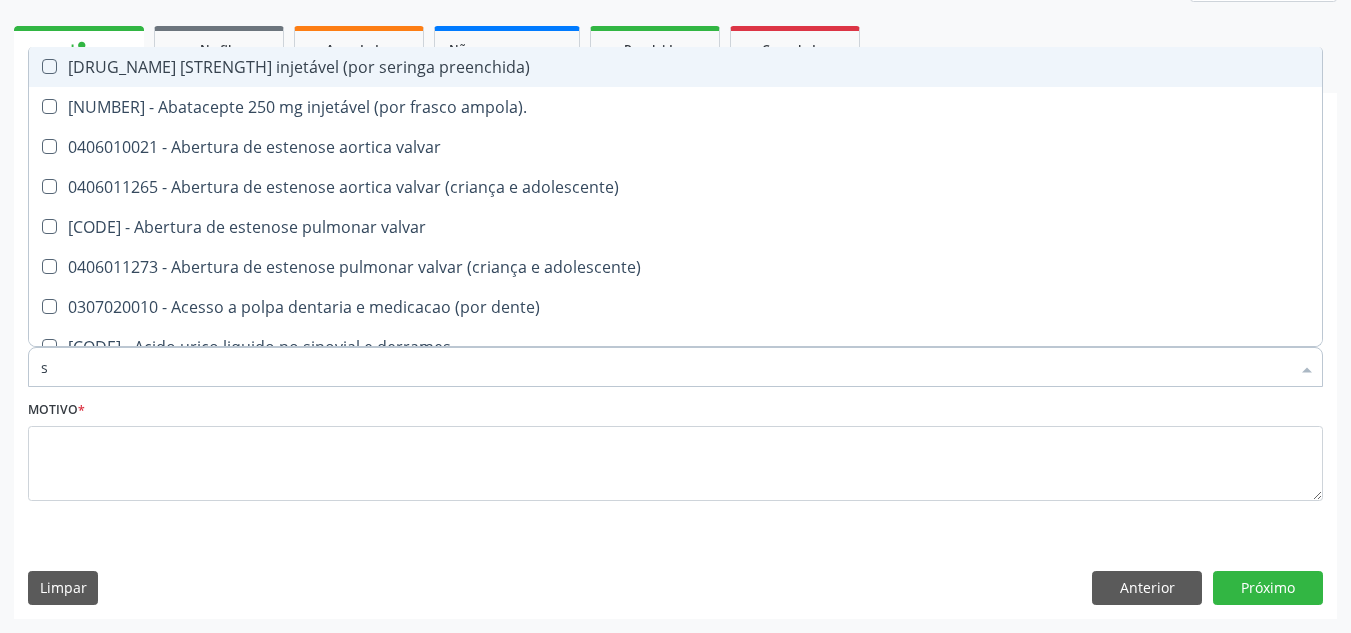 type on "so" 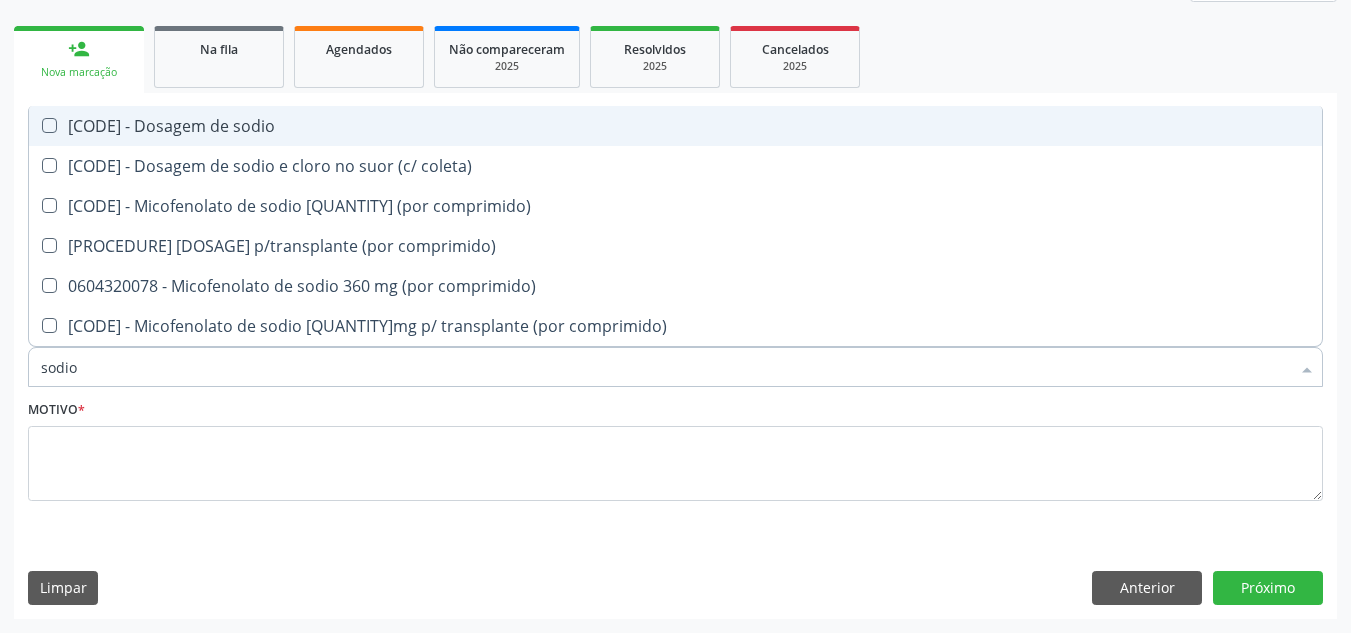 click on "[CODE] - Dosagem de sodio" at bounding box center (675, 126) 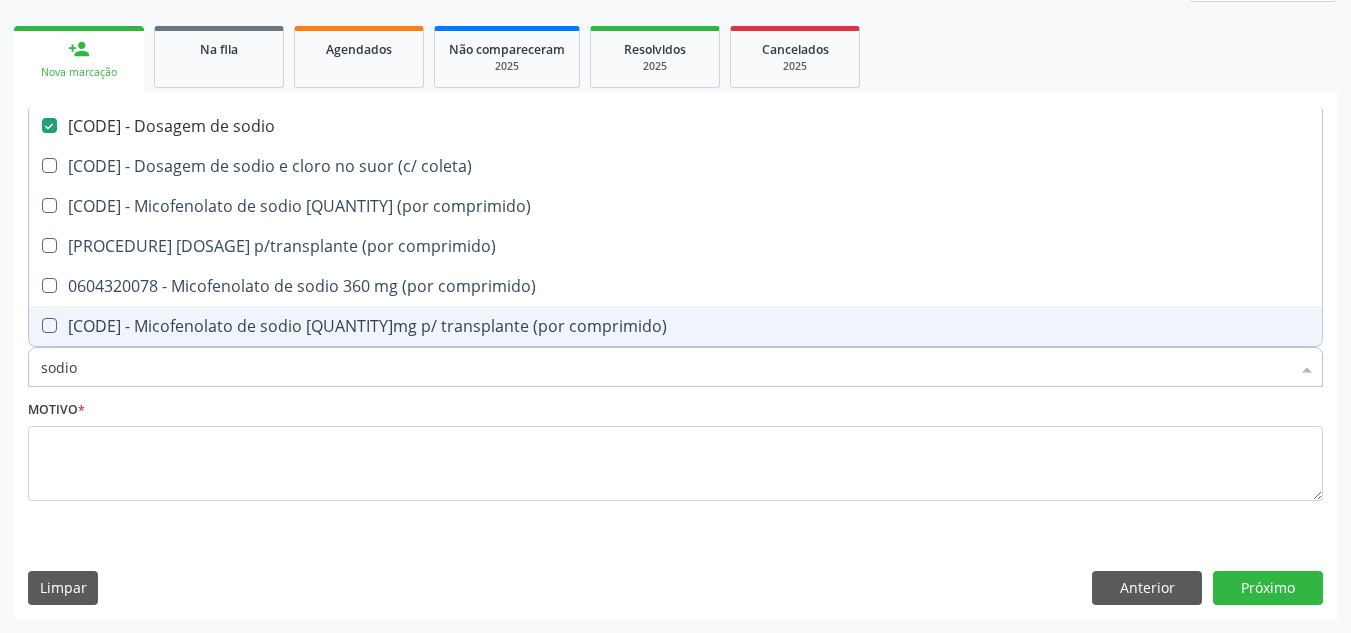 drag, startPoint x: 16, startPoint y: 384, endPoint x: 0, endPoint y: 387, distance: 16.27882 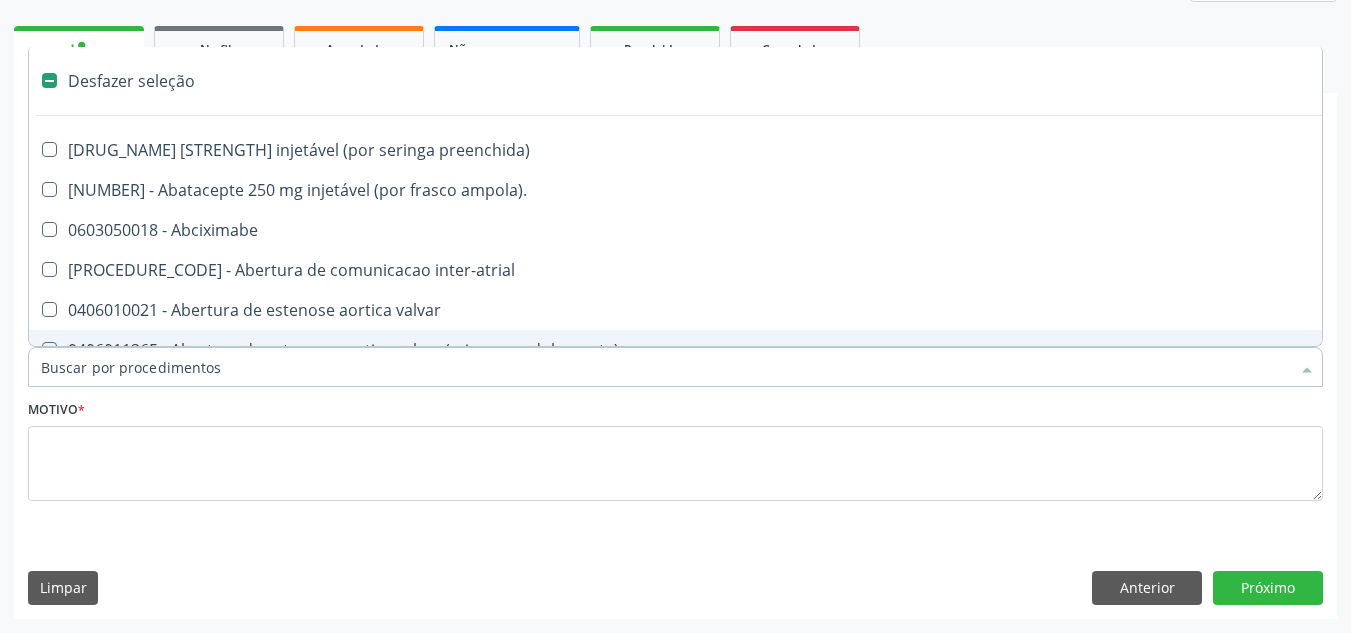 type on "u" 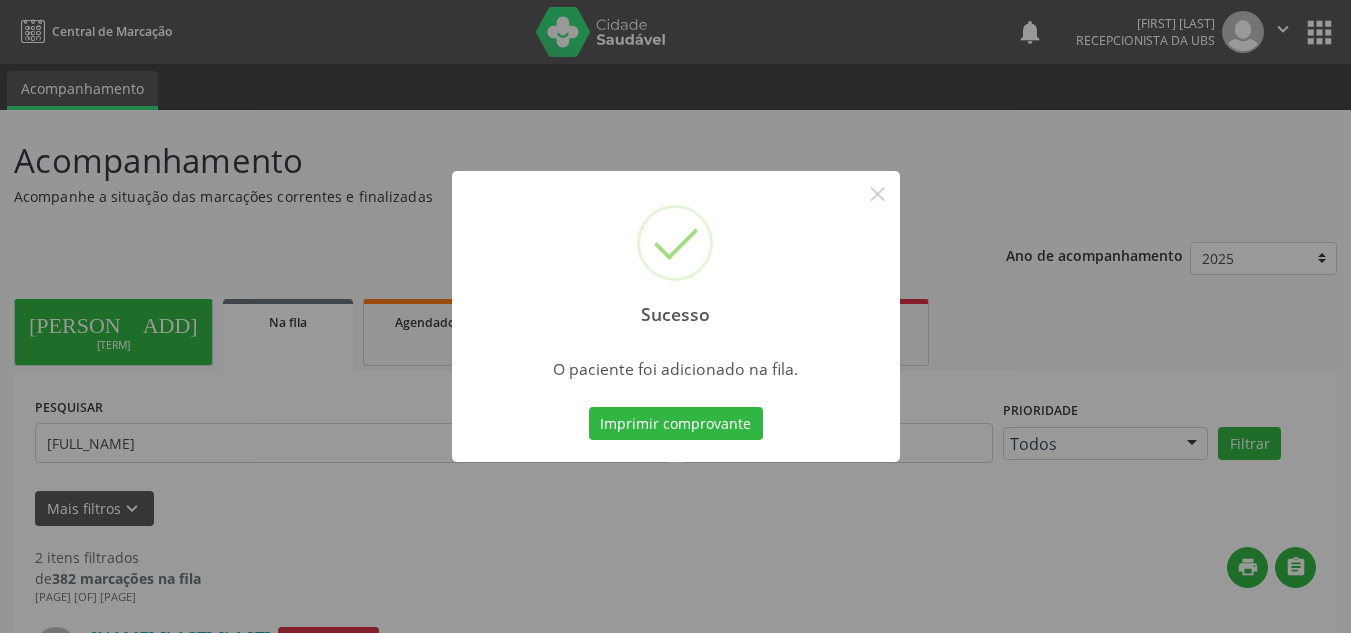 scroll, scrollTop: 34, scrollLeft: 0, axis: vertical 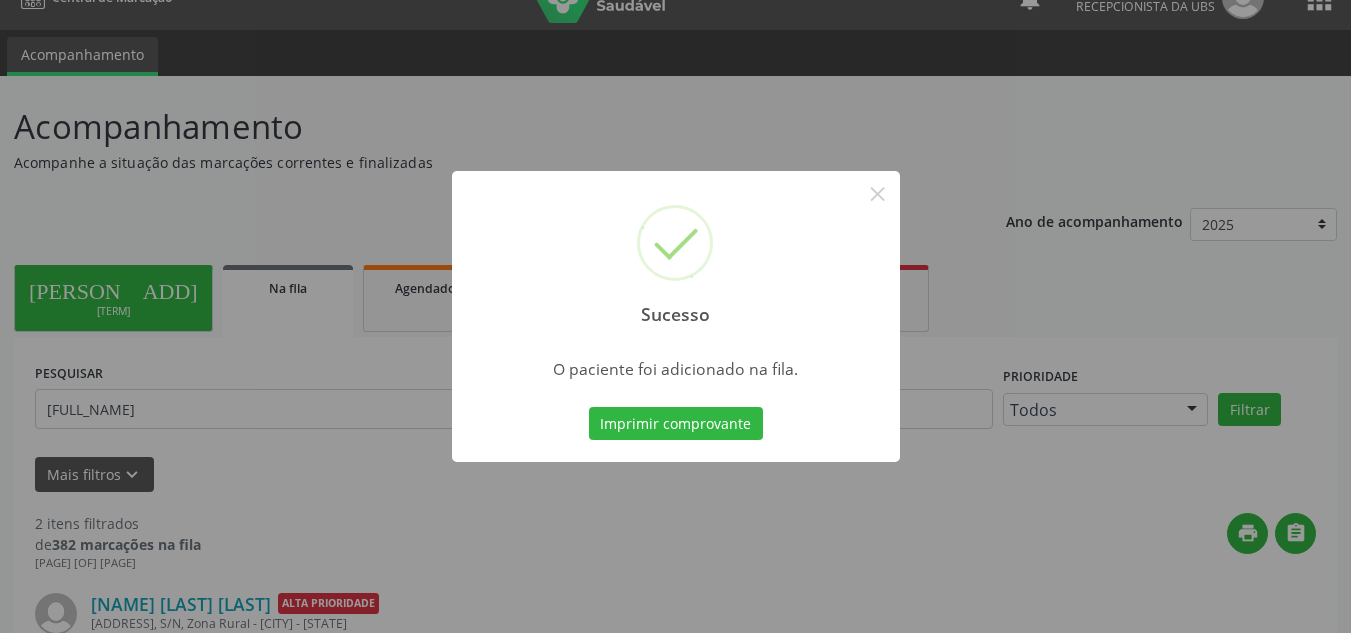 click on "Sucesso × O paciente foi adicionado na fila. Imprimir comprovante Cancel" at bounding box center (675, 316) 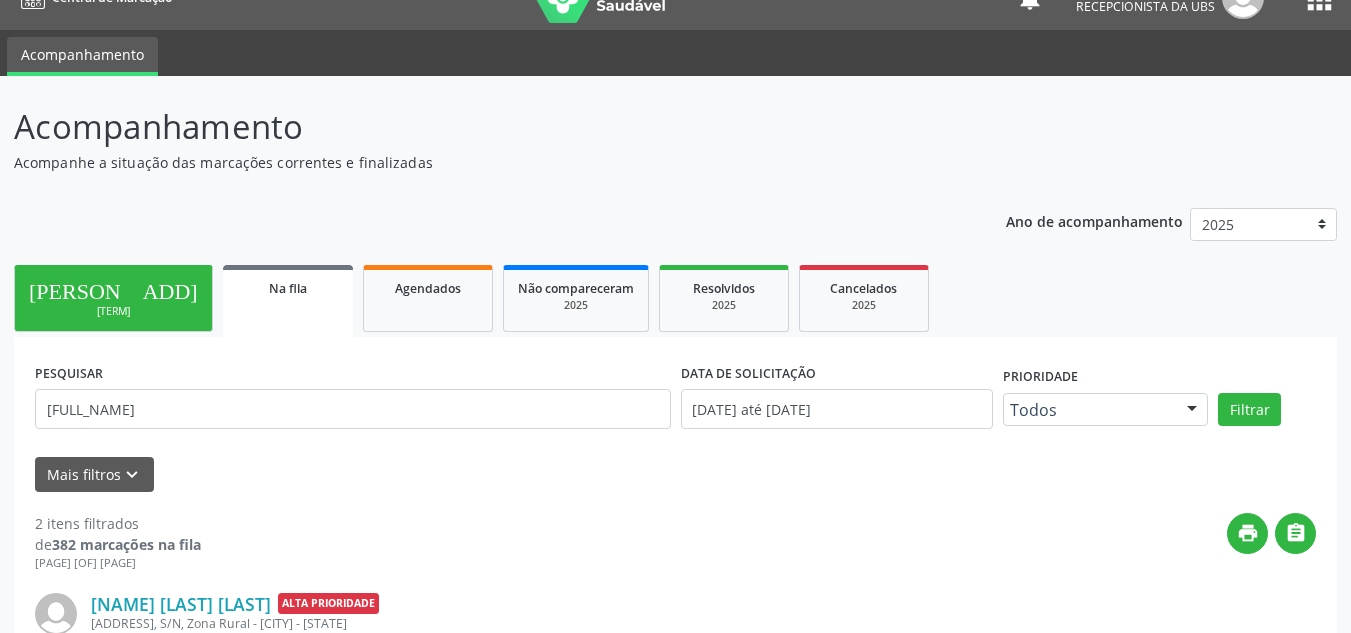 click on "[TERM]" at bounding box center (113, 311) 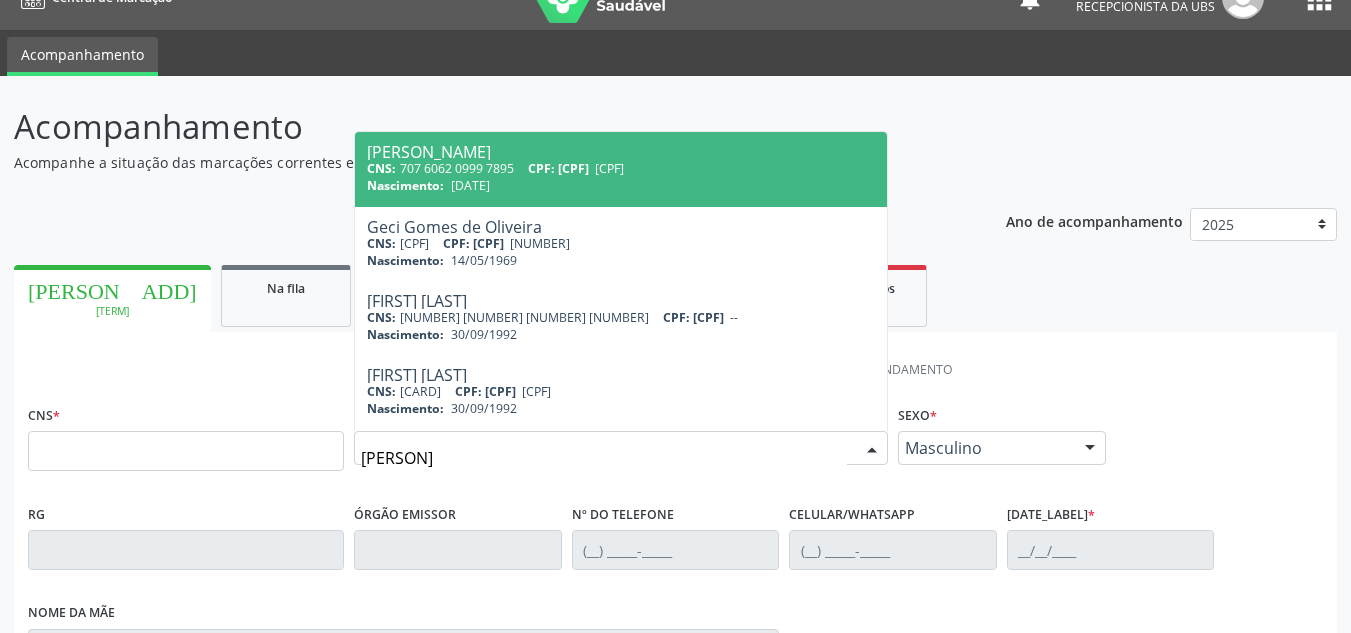 type on "[FIRST]" 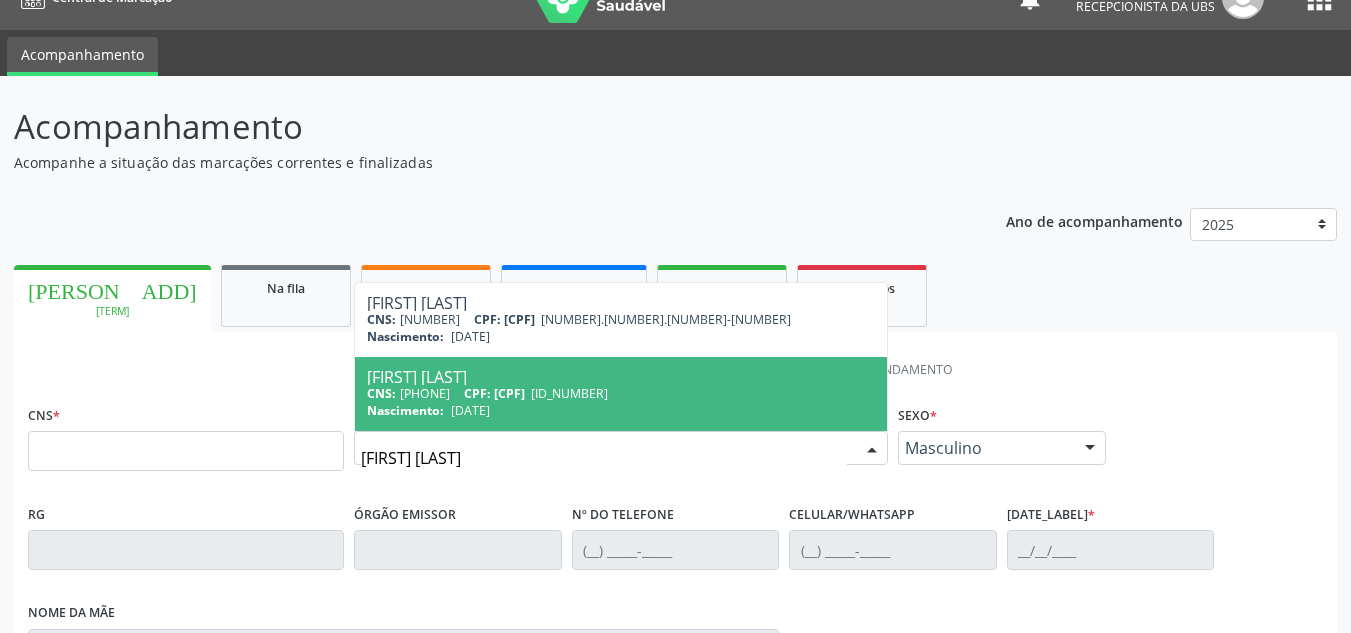 click on "CNS:
708 1015 8685 4630
CPF:
600.133.545-15" at bounding box center (621, 393) 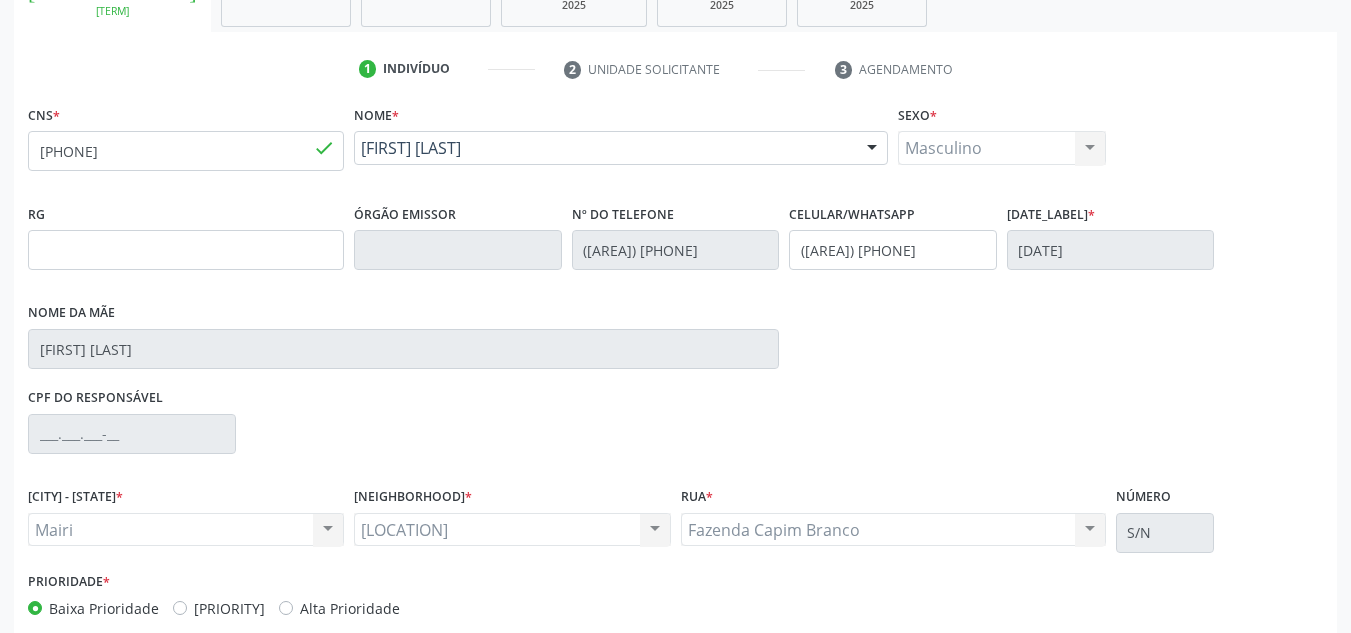 scroll, scrollTop: 437, scrollLeft: 0, axis: vertical 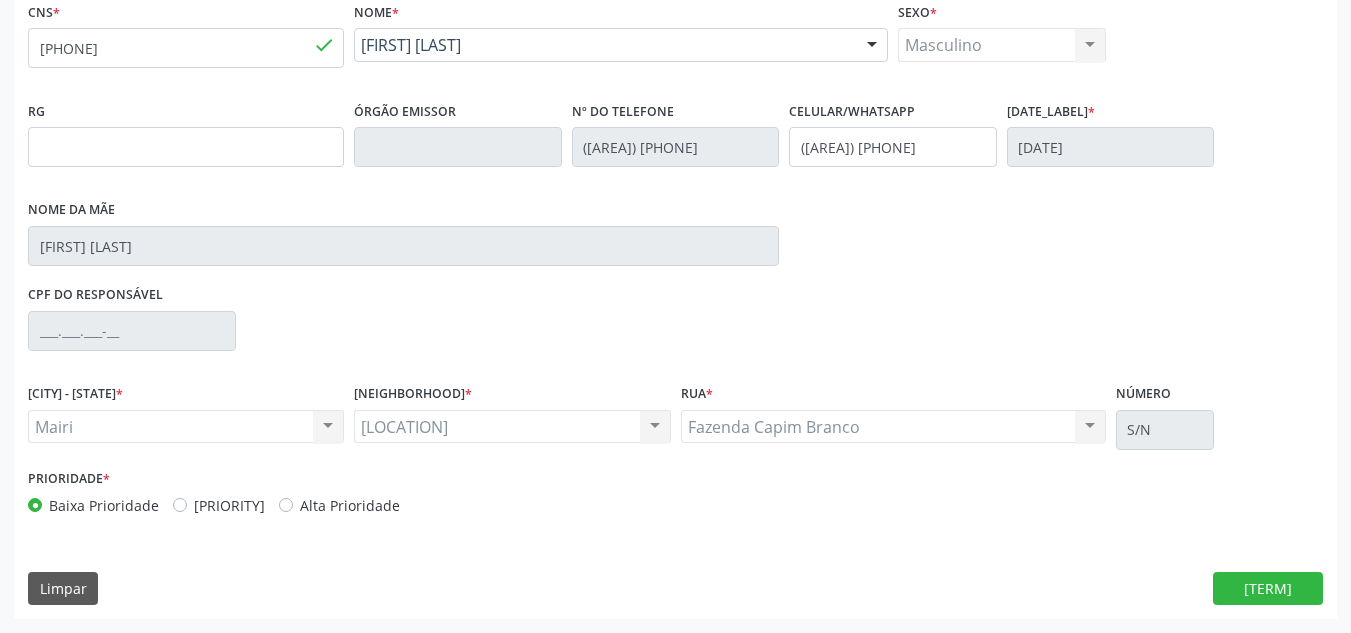 click on "Alta Prioridade" at bounding box center [350, 505] 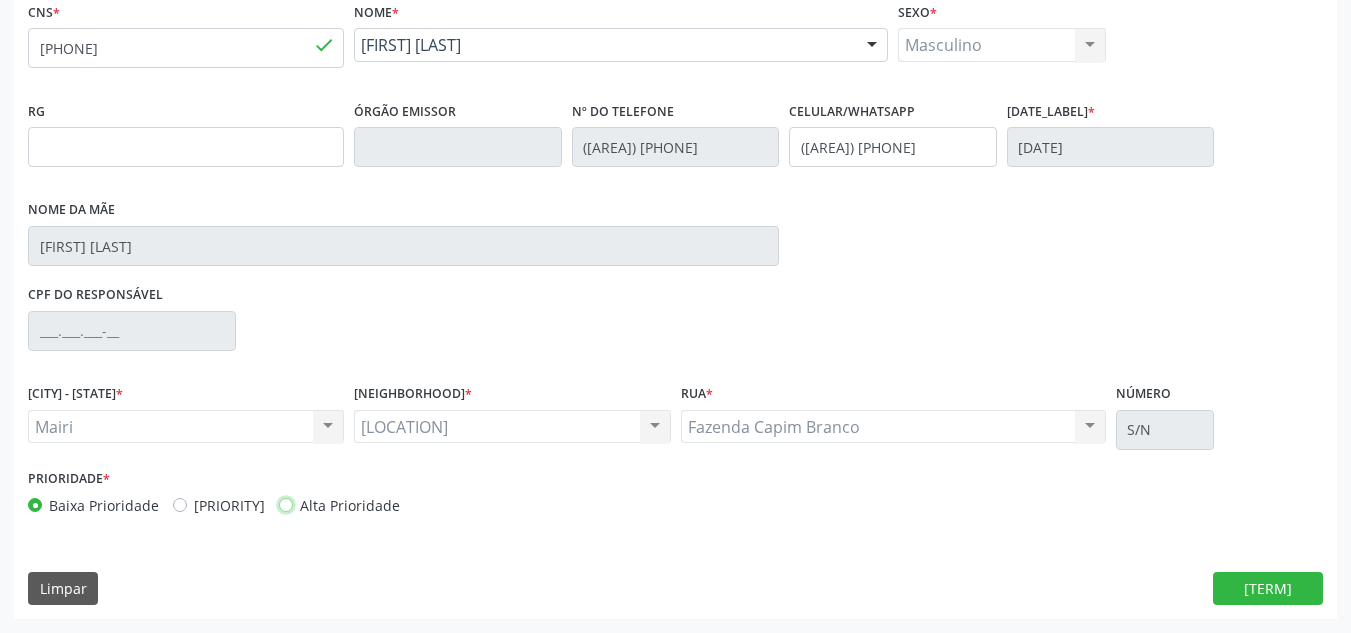 click on "Alta Prioridade" at bounding box center [286, 504] 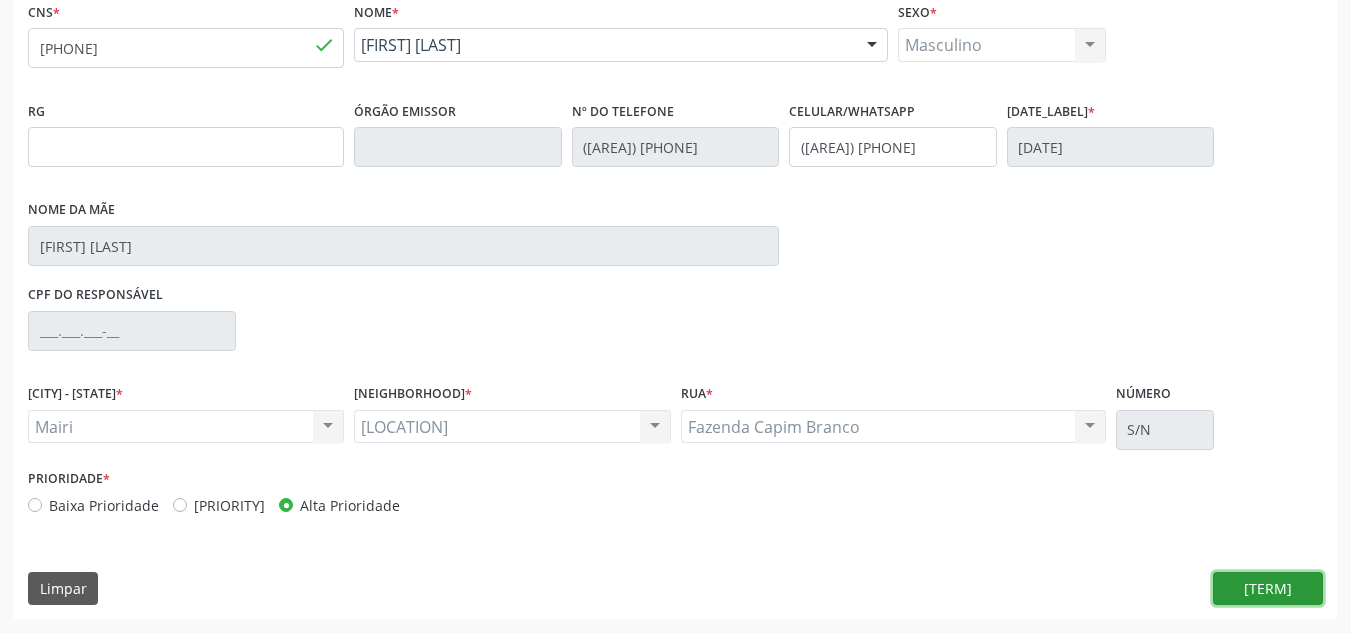 click on "Nova marcação" at bounding box center [1268, 589] 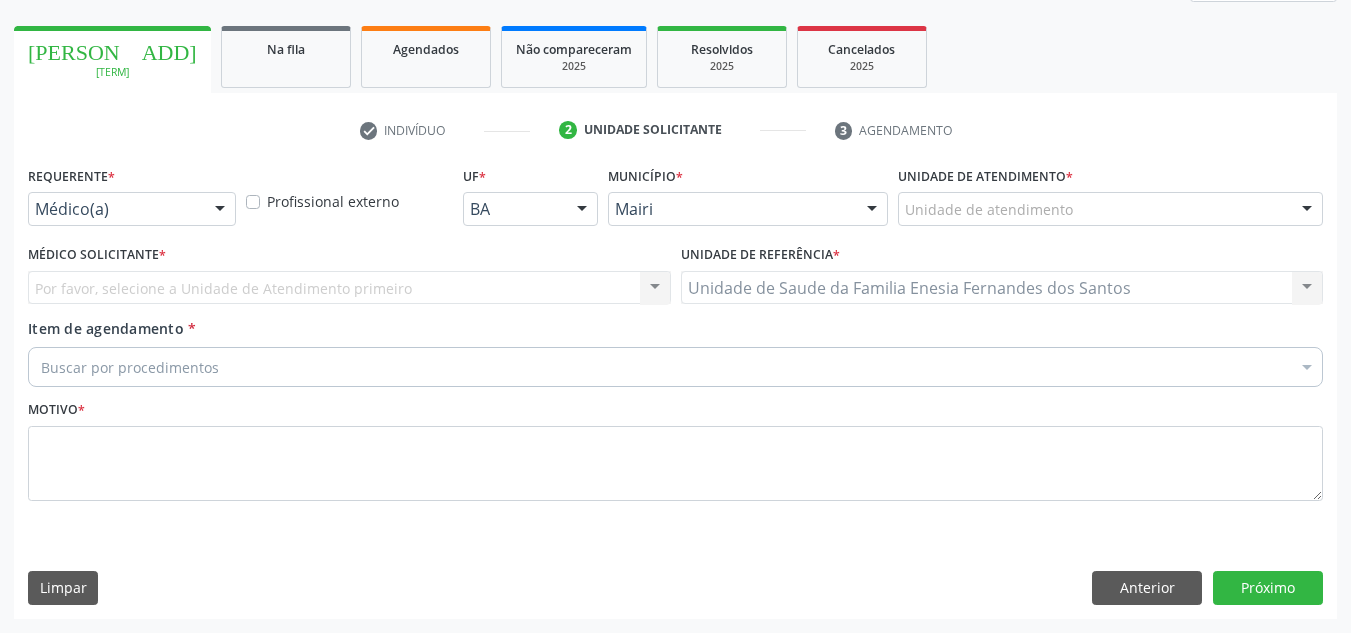 scroll, scrollTop: 273, scrollLeft: 0, axis: vertical 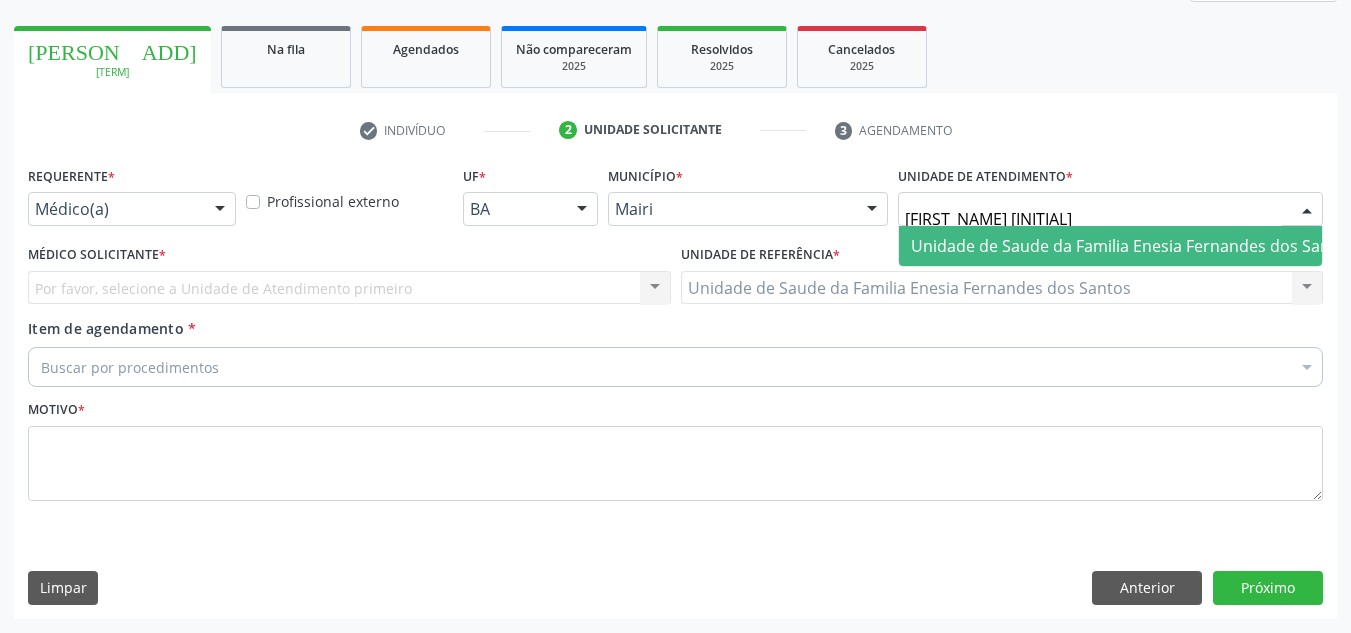 click on "Unidade de Saude da Familia Enesia Fernandes dos Santos" at bounding box center [1132, 246] 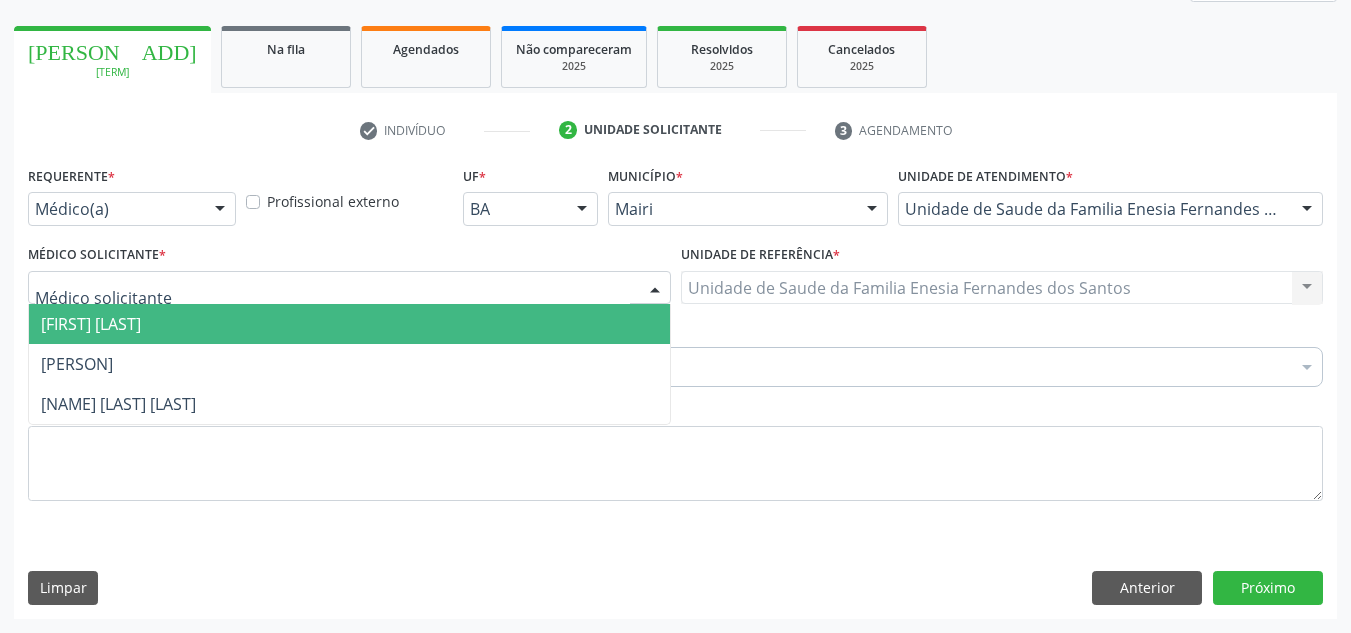click on "[FIRST] [LAST]" at bounding box center [91, 324] 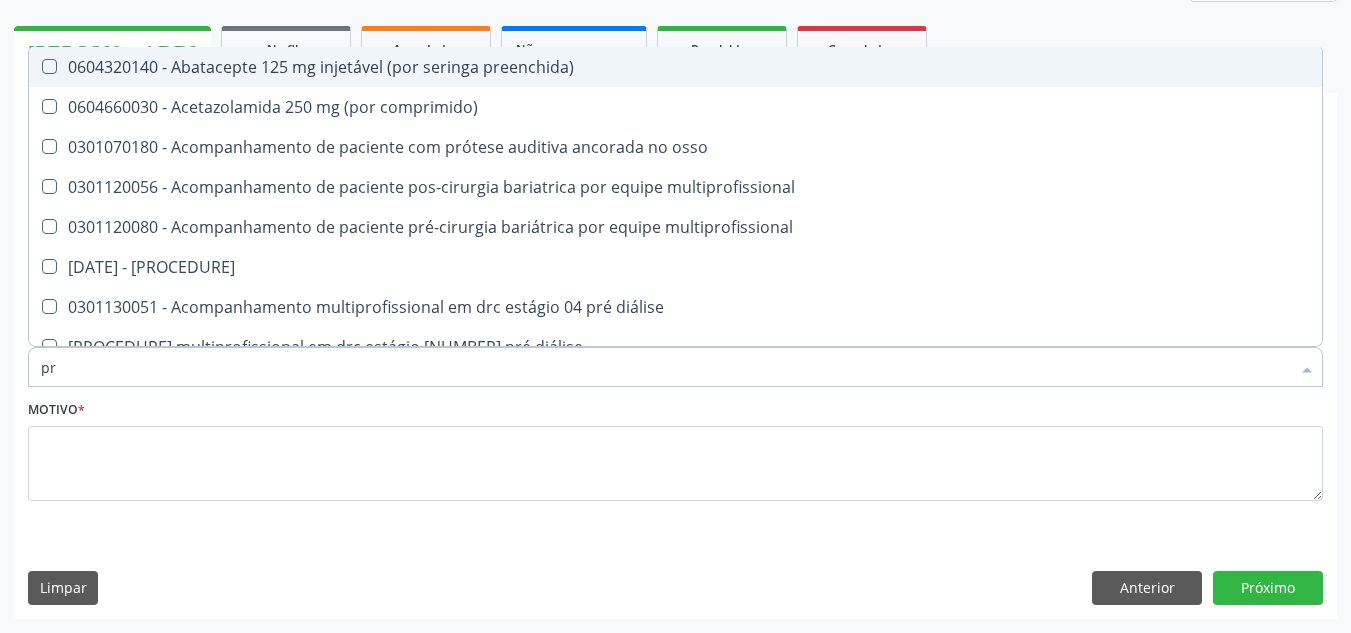 type on "p" 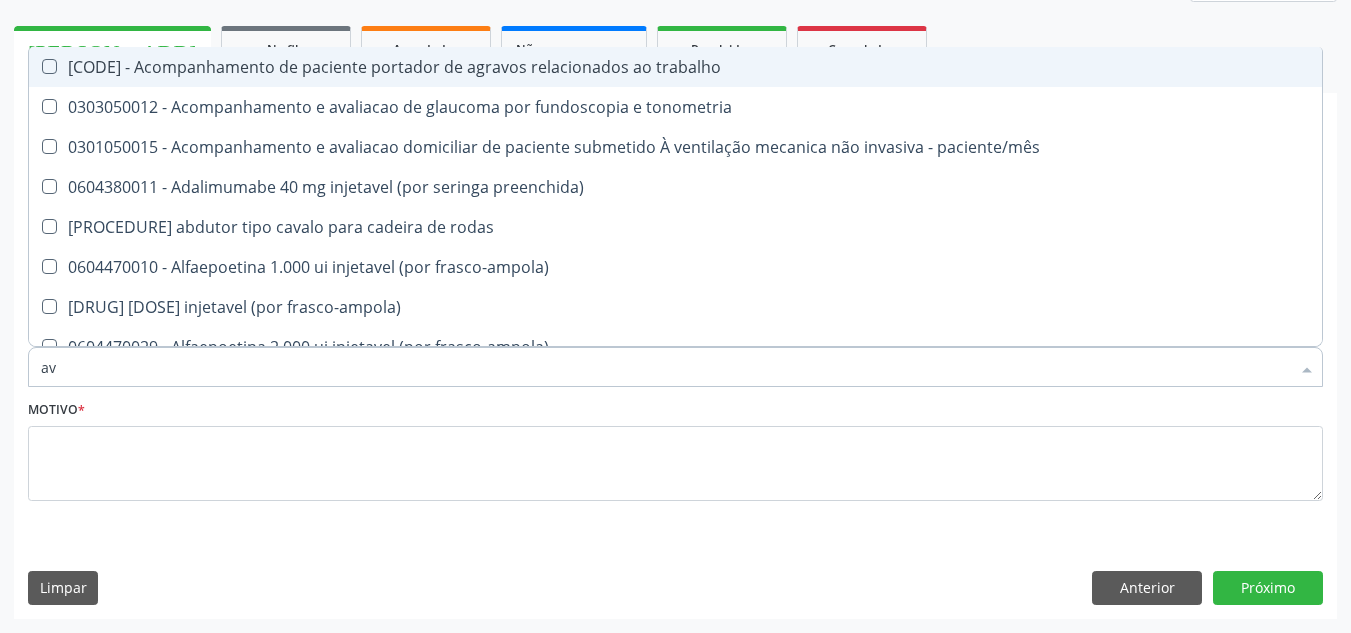 type on "a" 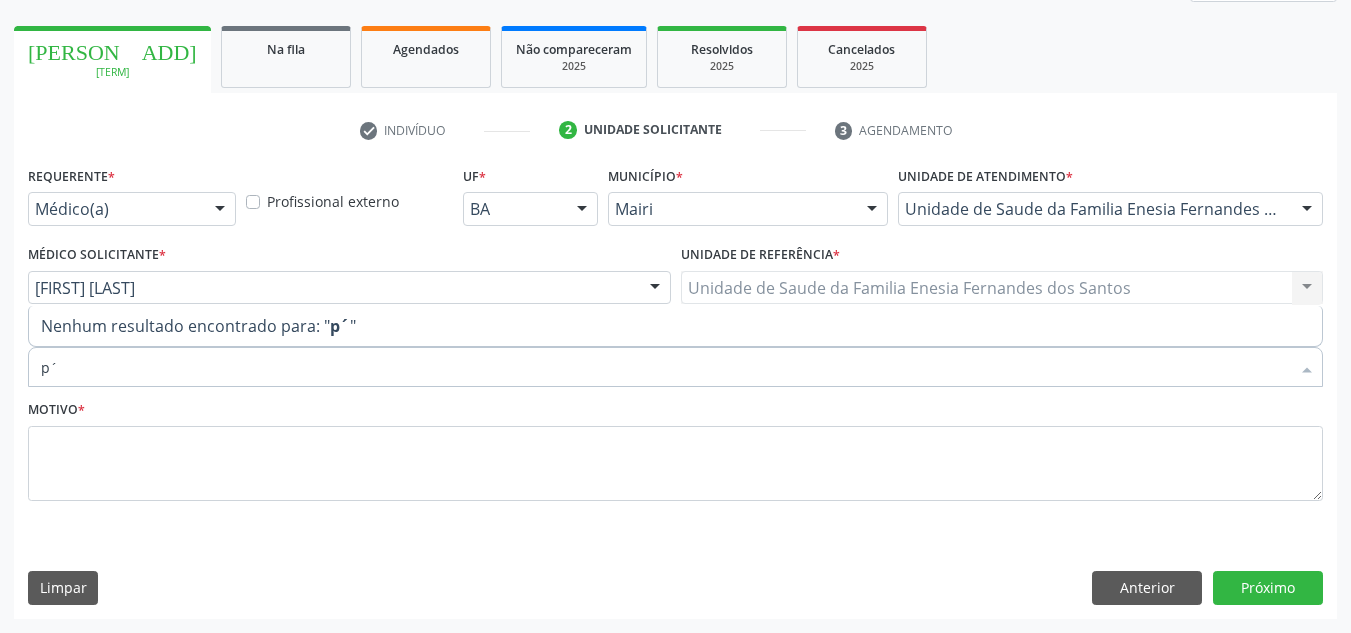 type on "p" 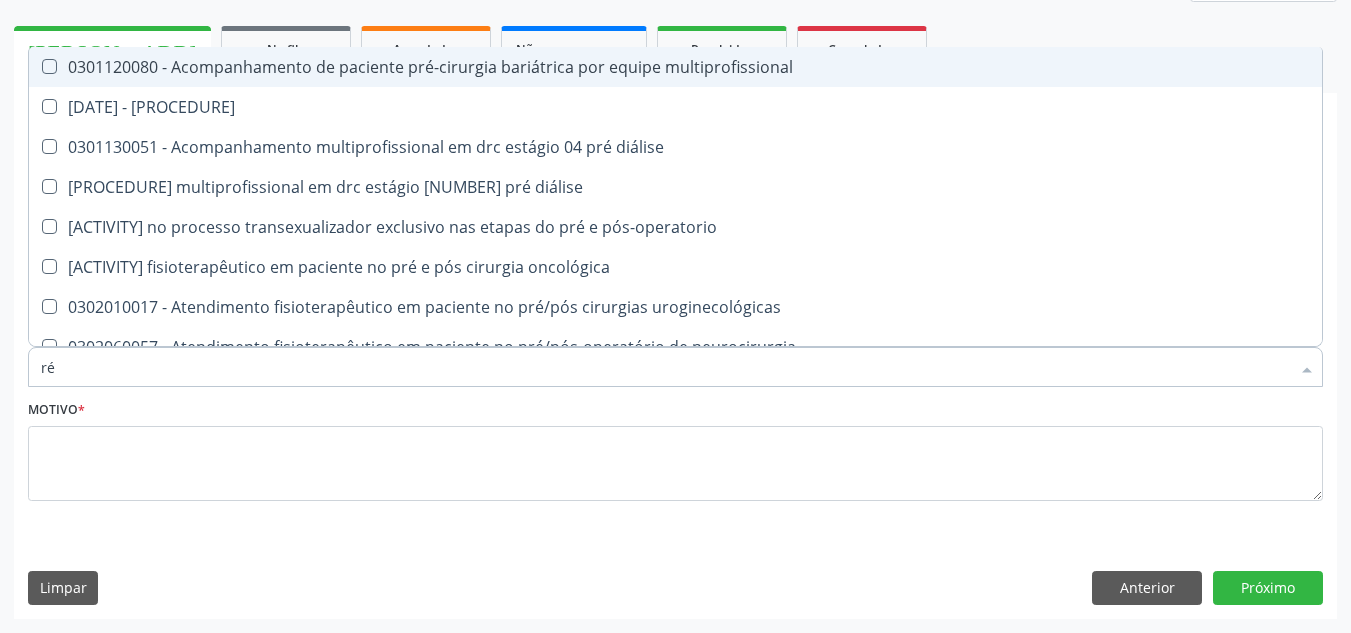 type on "r" 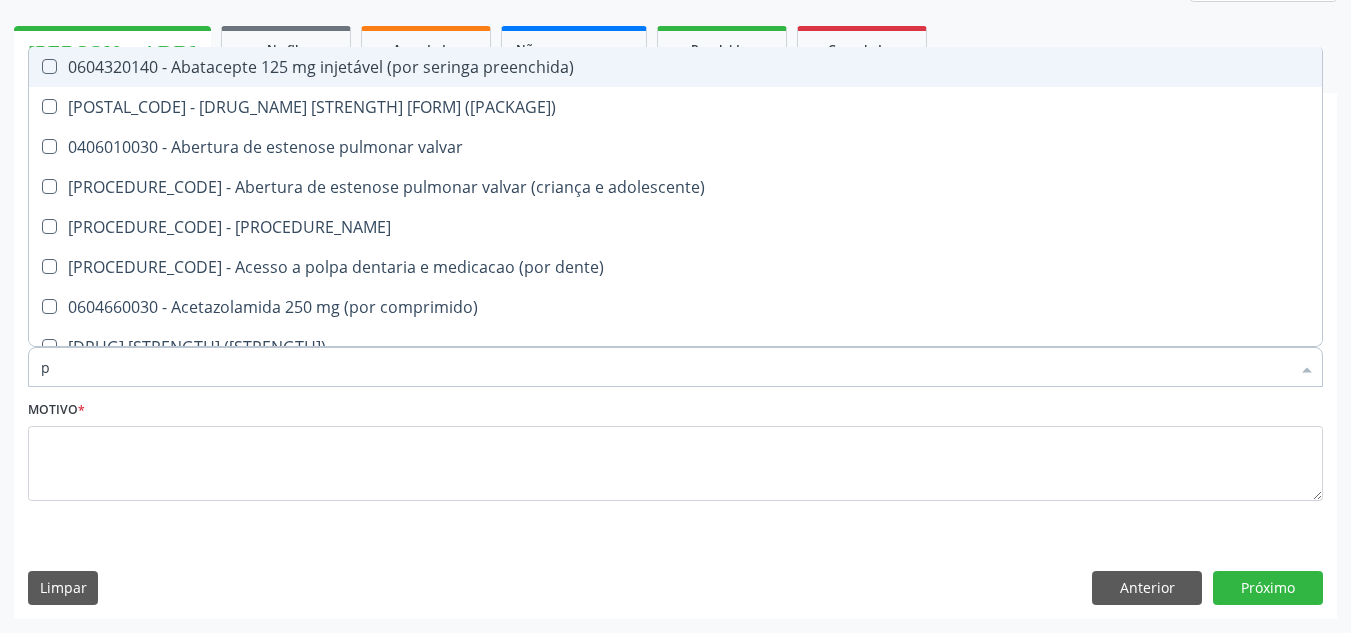 type on "pr" 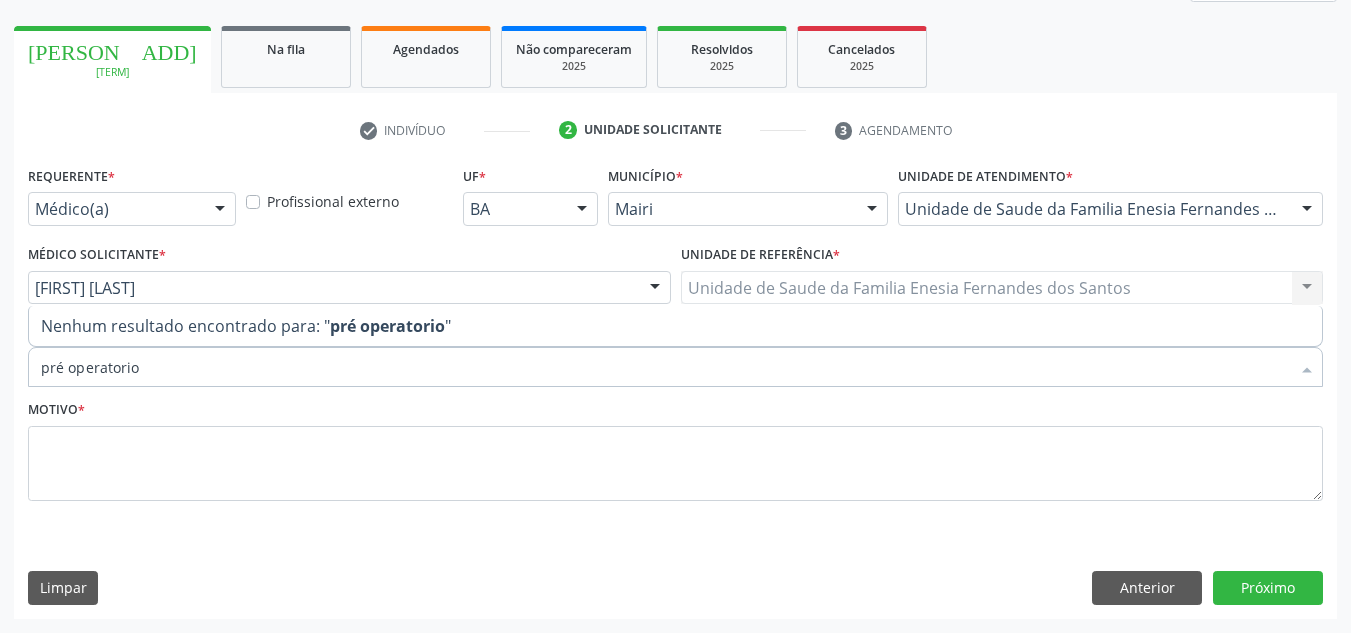 drag, startPoint x: 168, startPoint y: 381, endPoint x: 29, endPoint y: 400, distance: 140.29256 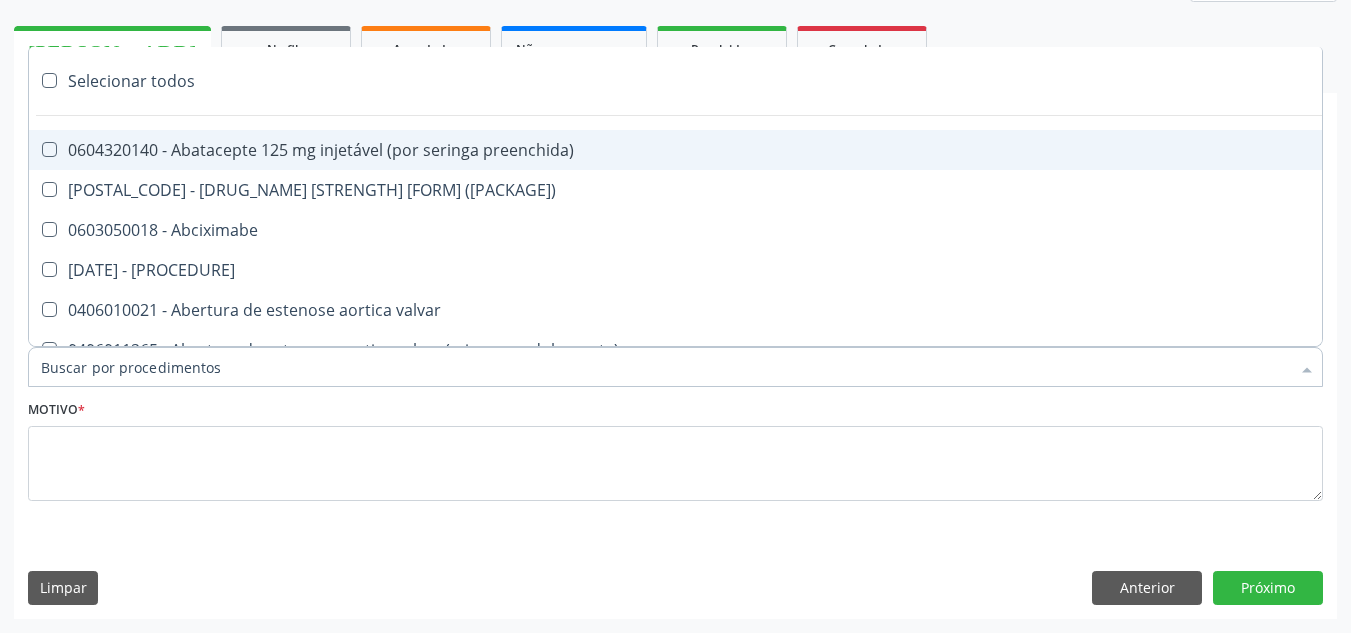 type on "e" 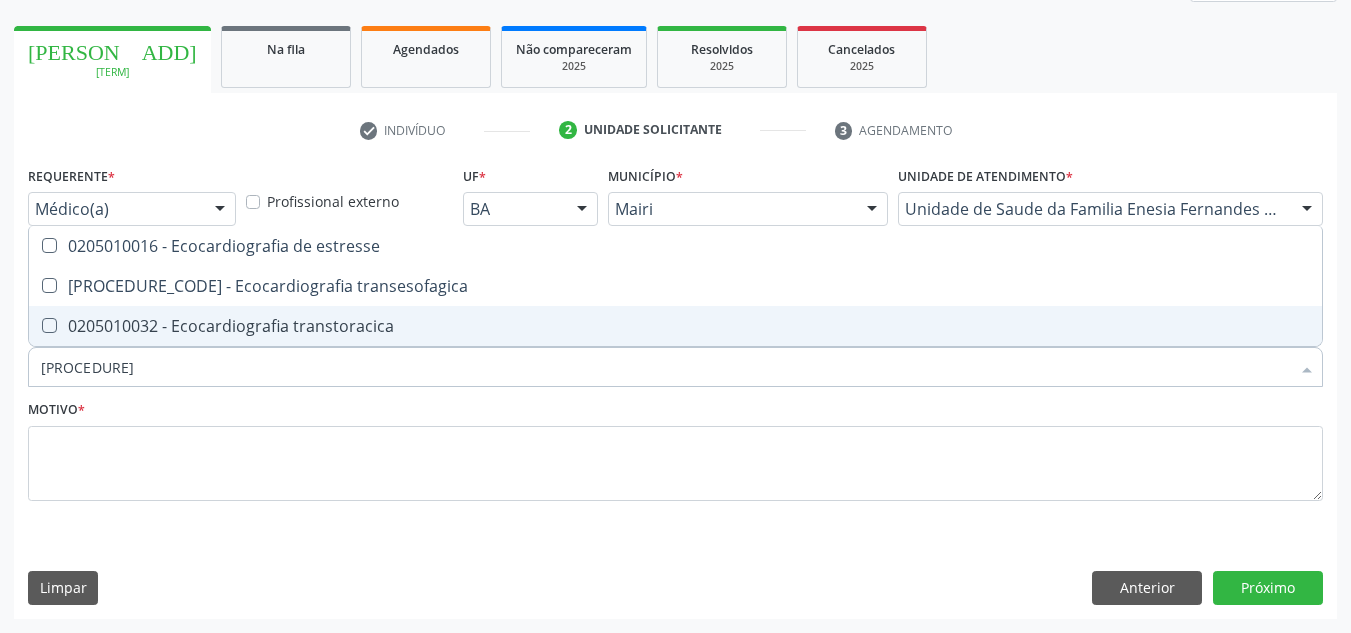 click on "0205010032 - Ecocardiografia transtoracica" at bounding box center [675, 326] 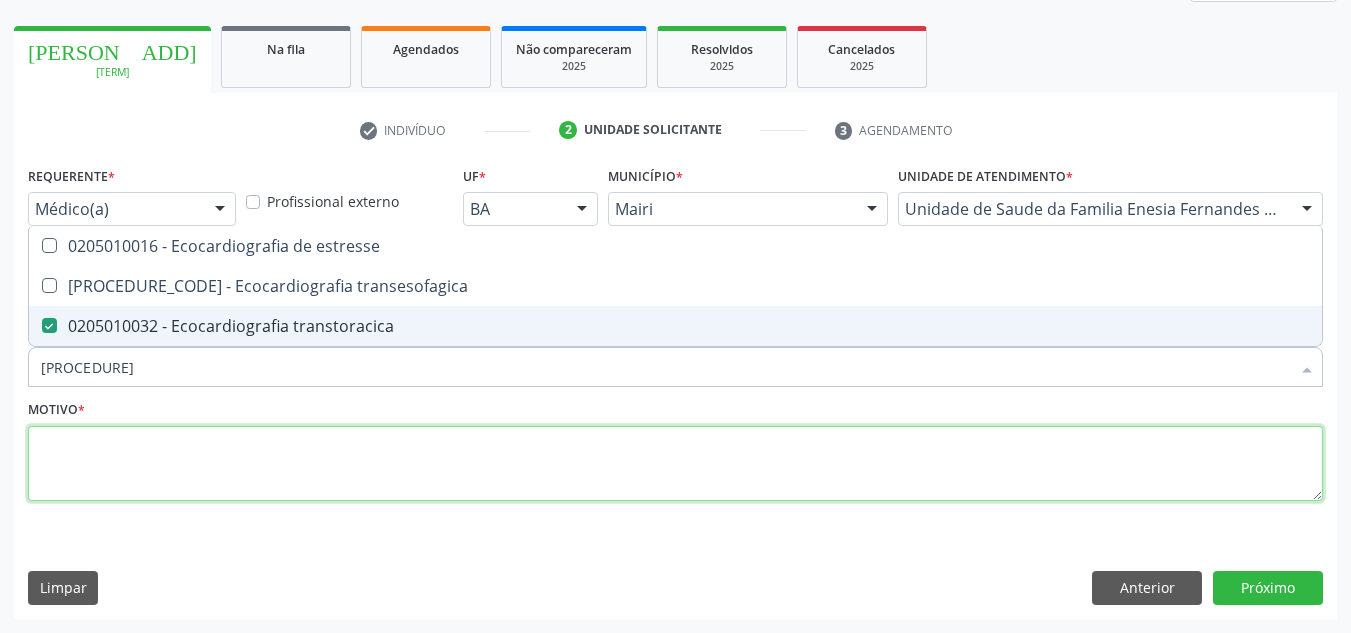 click at bounding box center [675, 464] 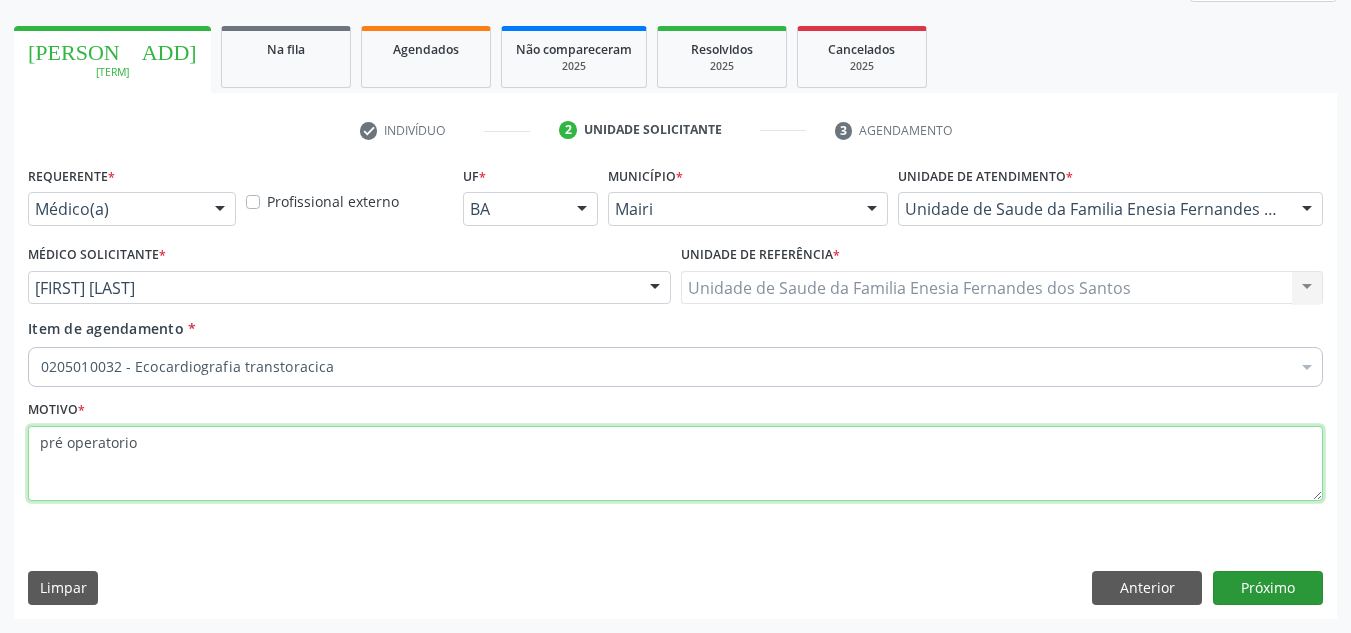 type on "pré operatorio" 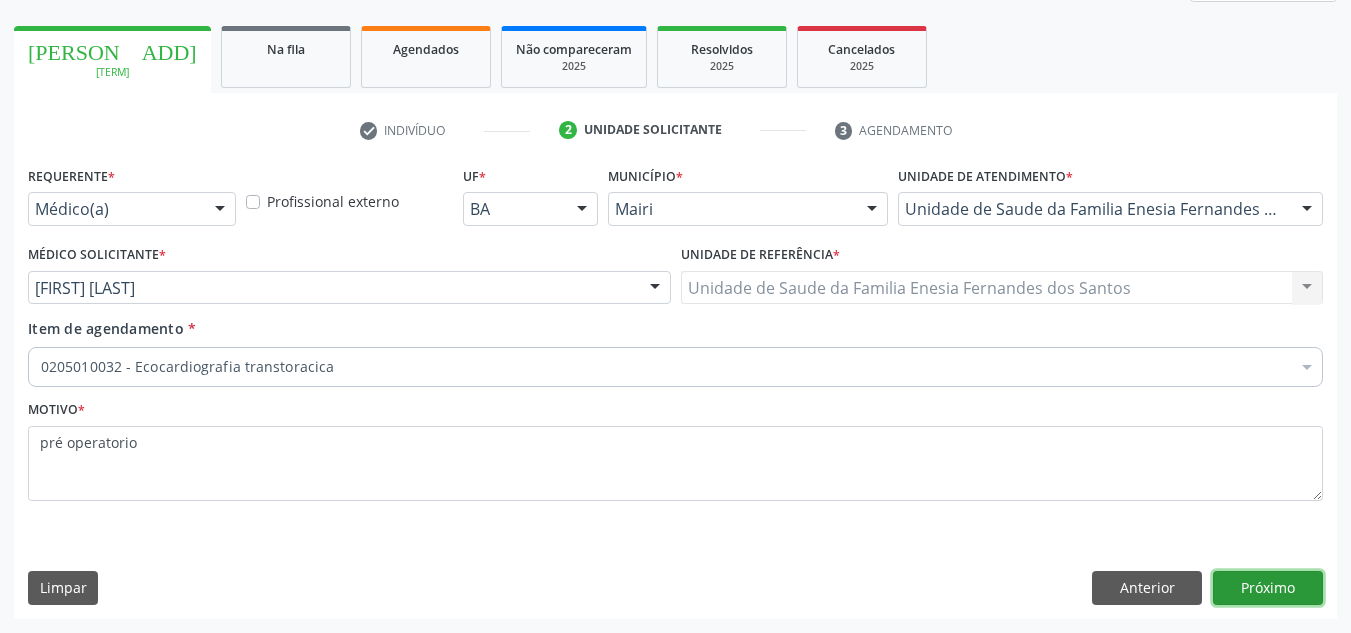 click on "Próximo" at bounding box center [1268, 588] 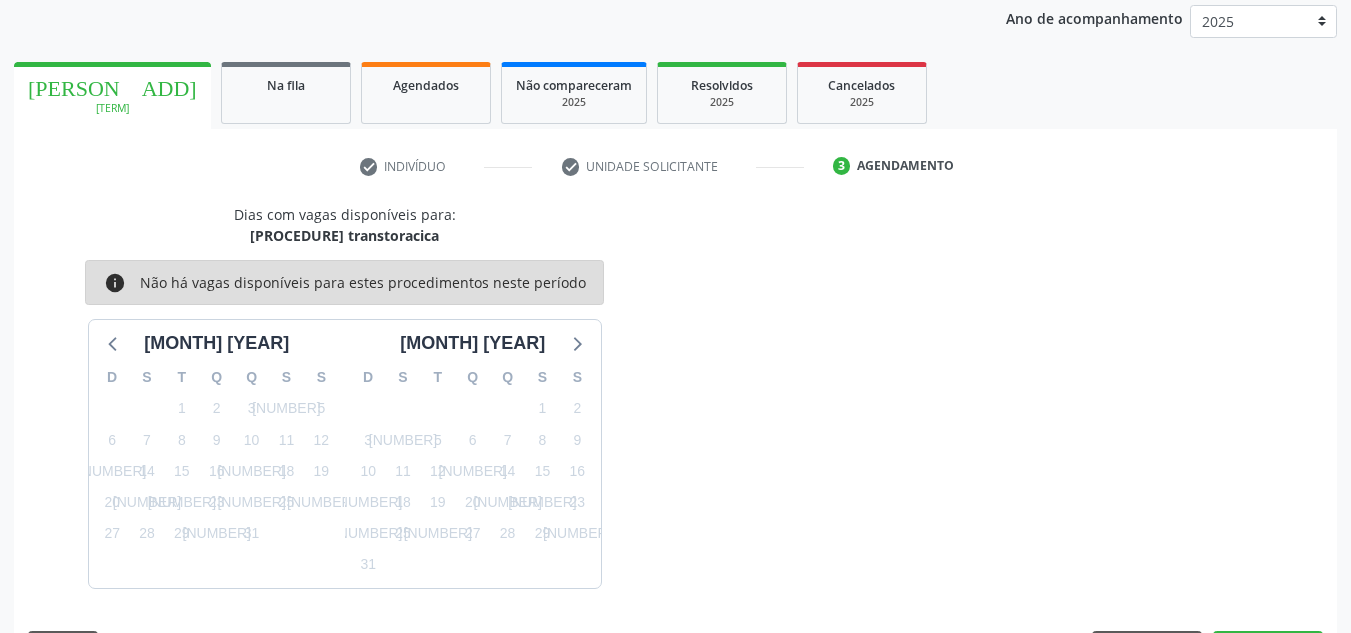 scroll, scrollTop: 273, scrollLeft: 0, axis: vertical 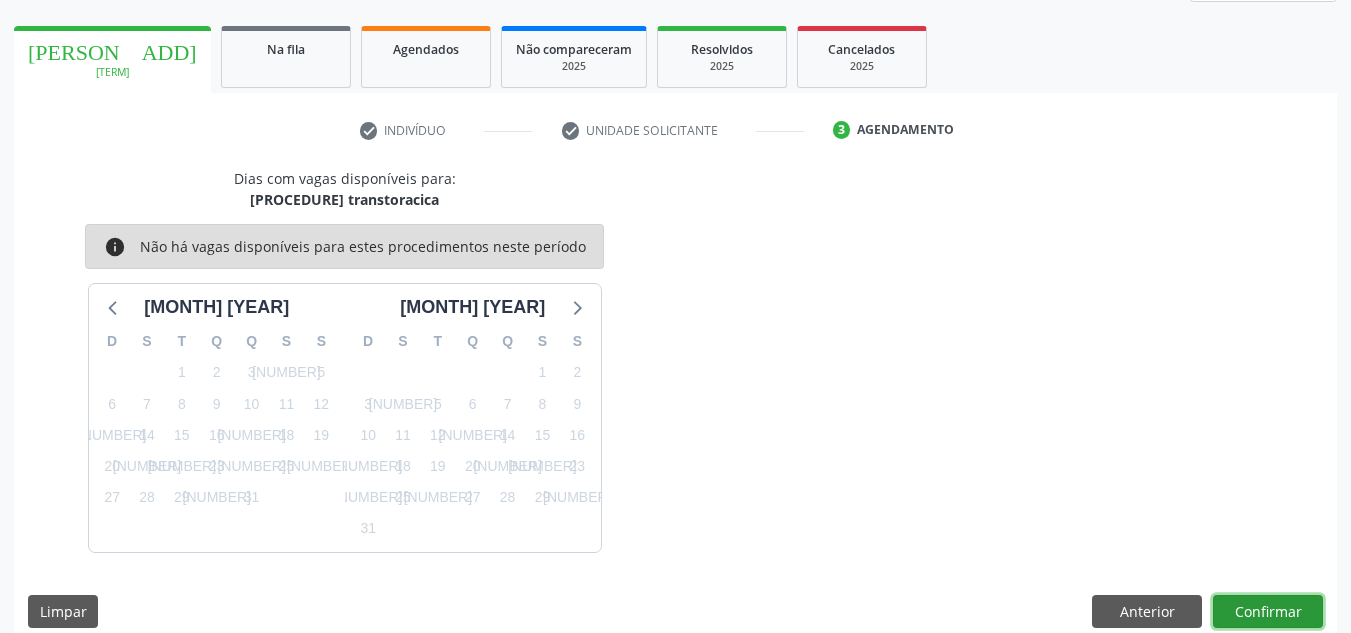 click on "Confirmar" at bounding box center [1268, 612] 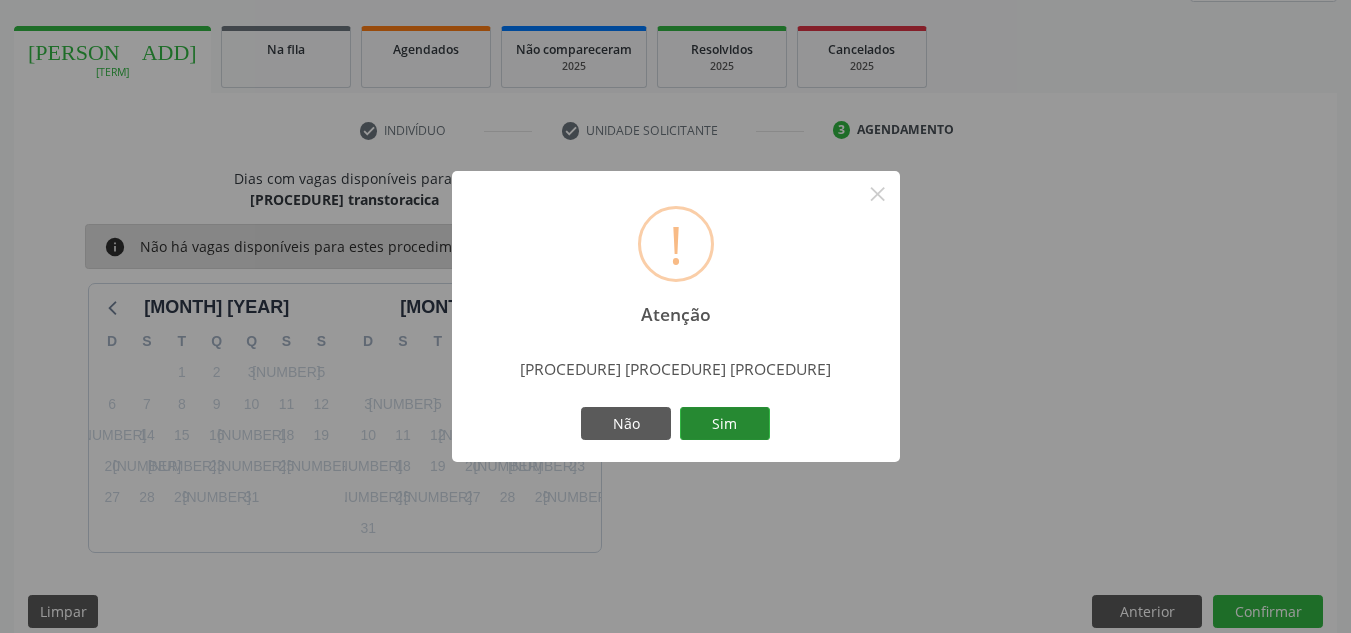 click on "Sim" at bounding box center (725, 424) 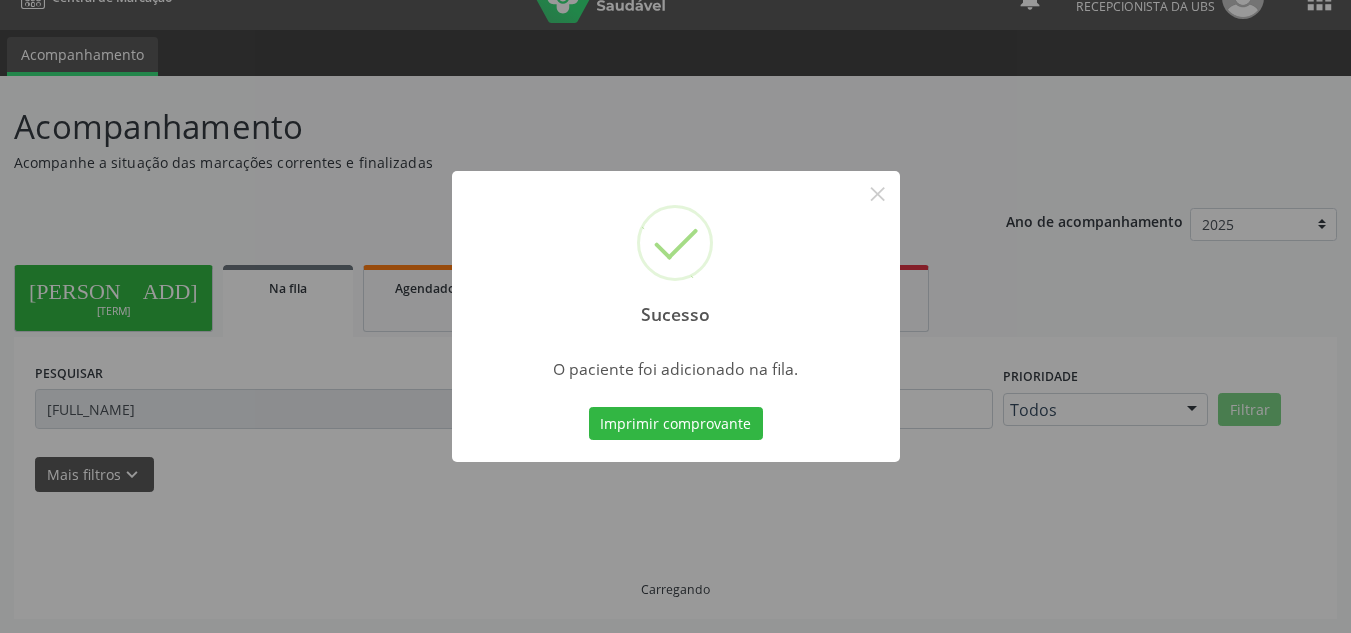 scroll, scrollTop: 34, scrollLeft: 0, axis: vertical 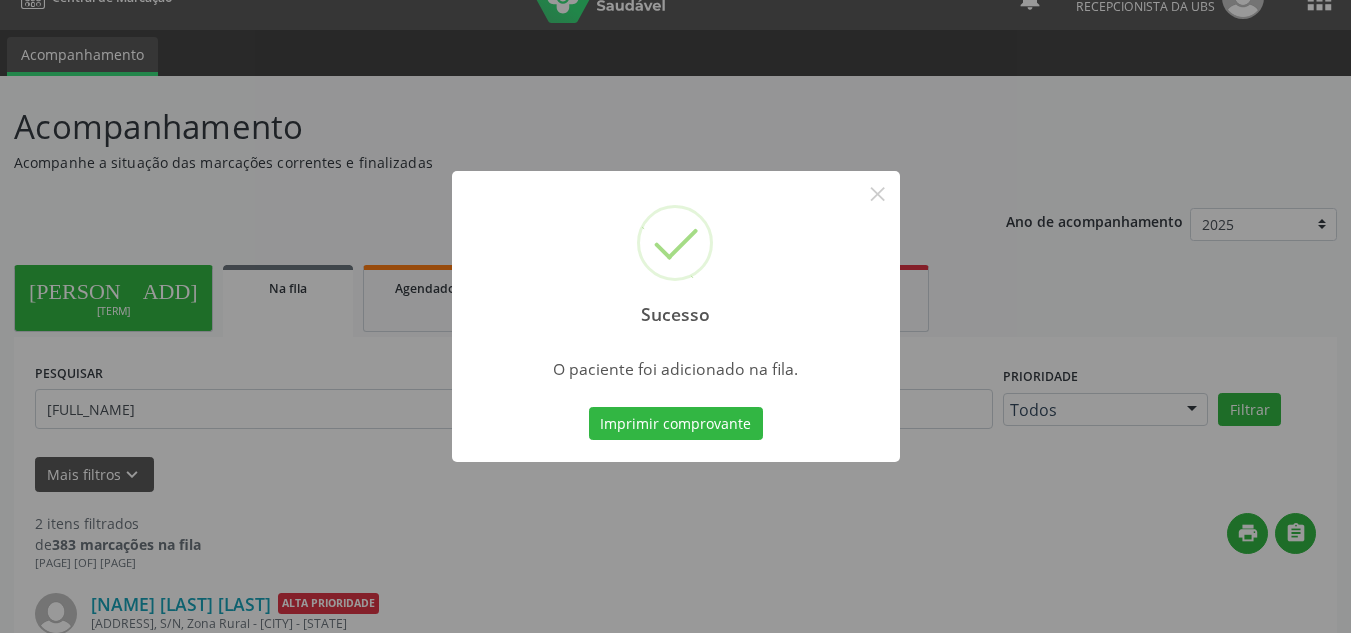 click on "[STATUS] × O paciente foi adicionado na fila. Imprimir comprovante Cancel" at bounding box center (675, 316) 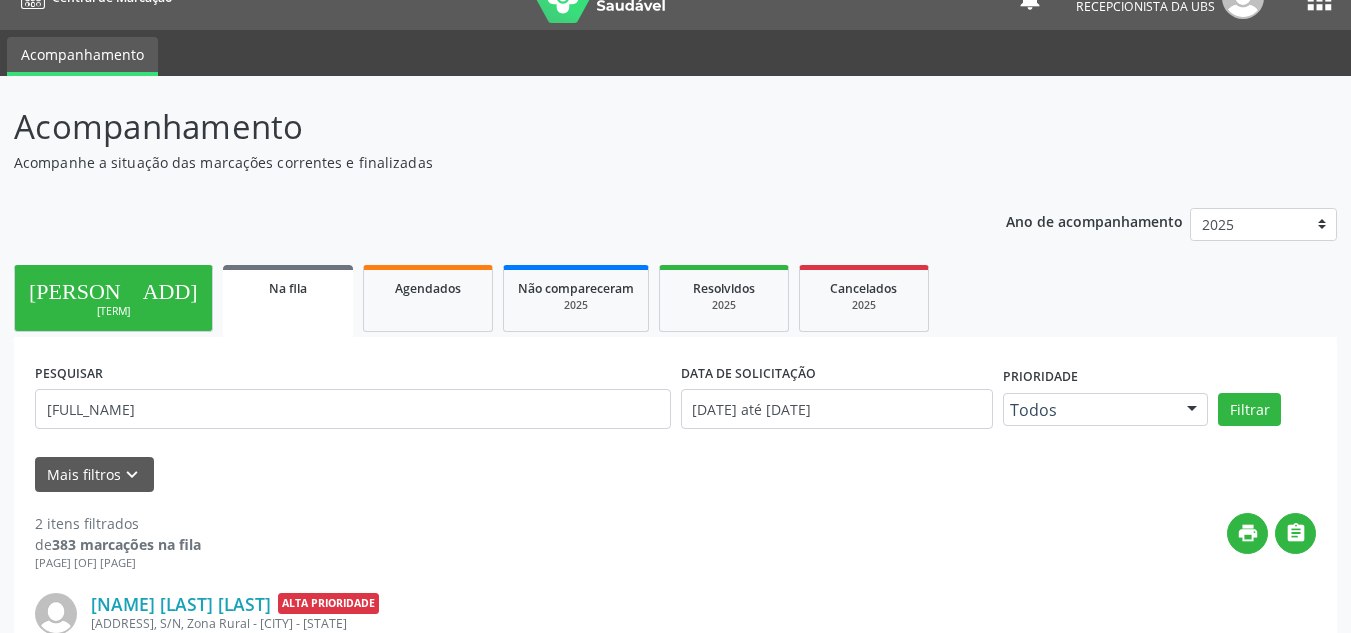 click on "Nova marcação" at bounding box center (113, 311) 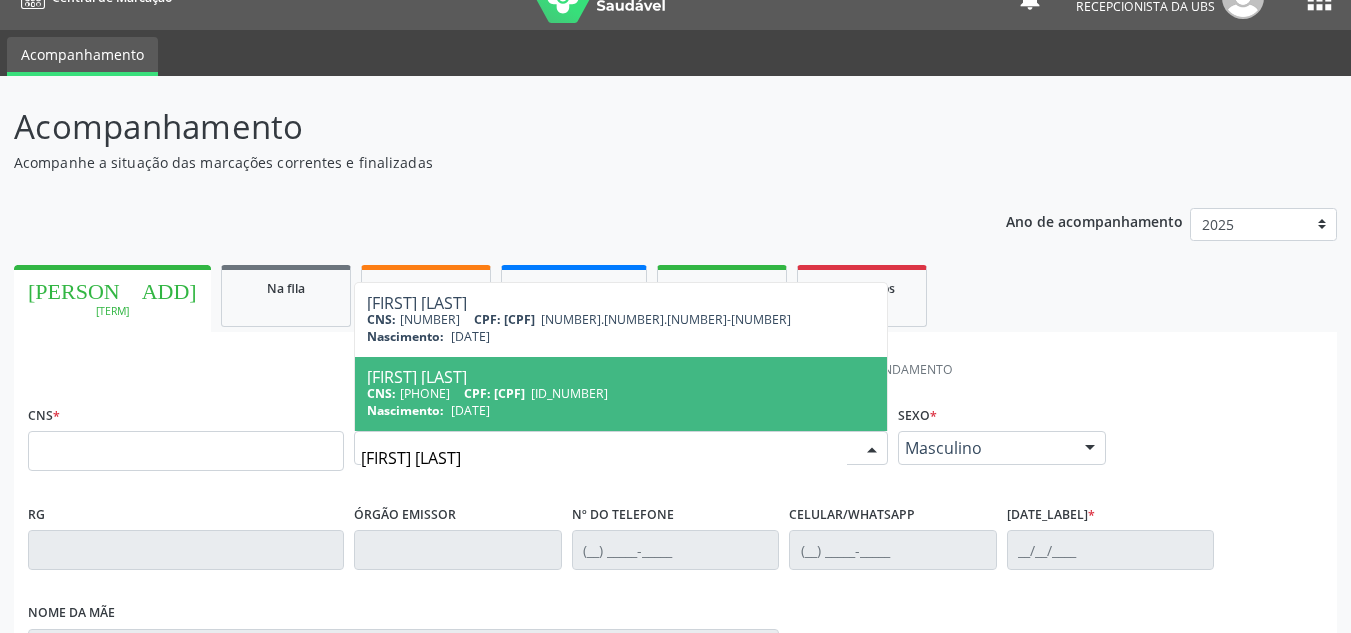 click on "CNS:
708 1015 8685 4630
CPF:
600.133.545-15" at bounding box center (621, 393) 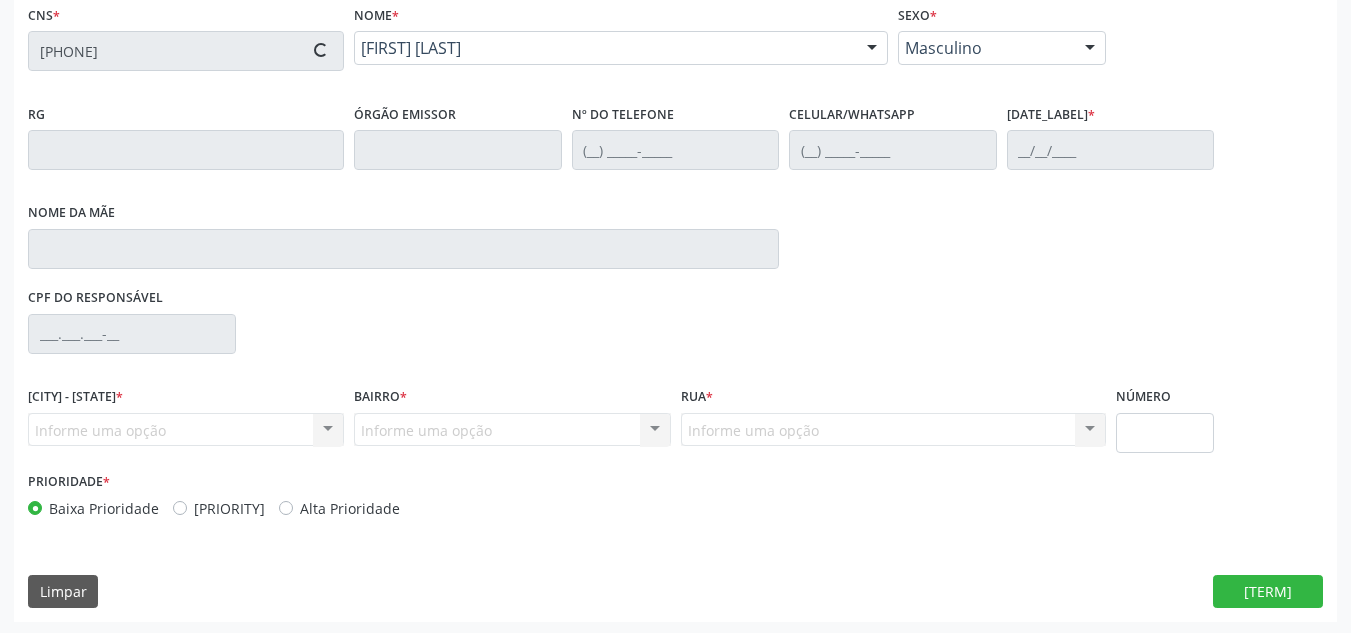 scroll, scrollTop: 437, scrollLeft: 0, axis: vertical 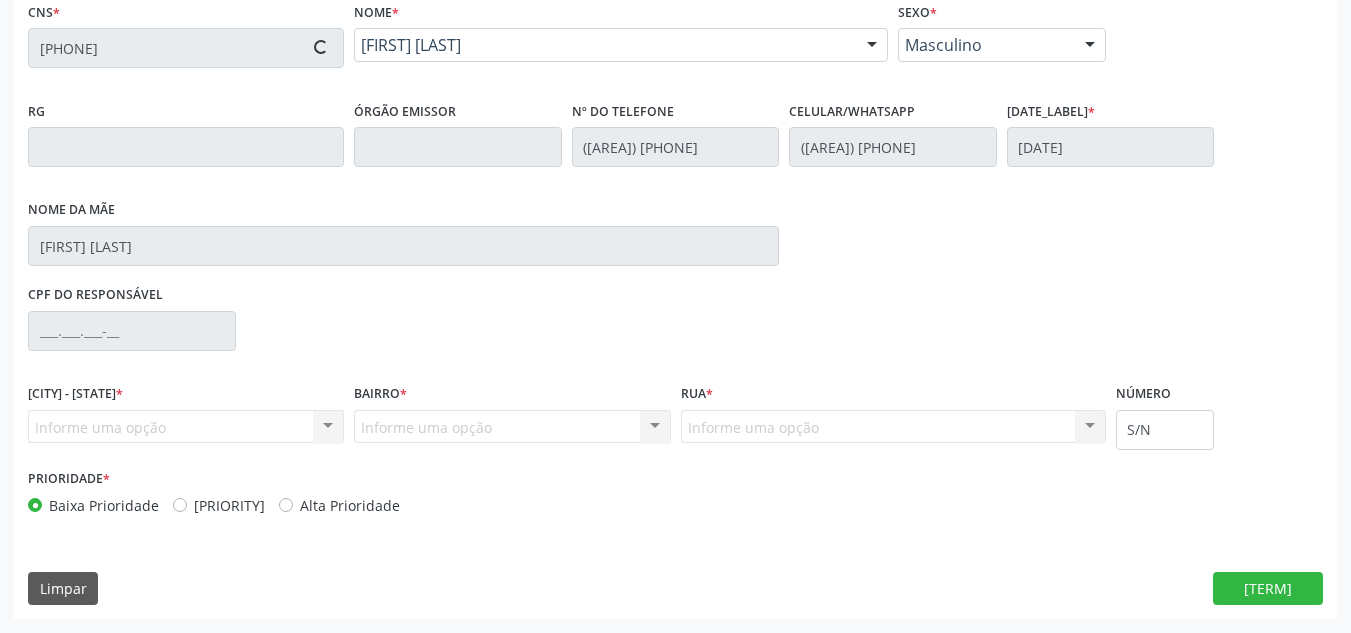 click on "Alta Prioridade" at bounding box center (339, 505) 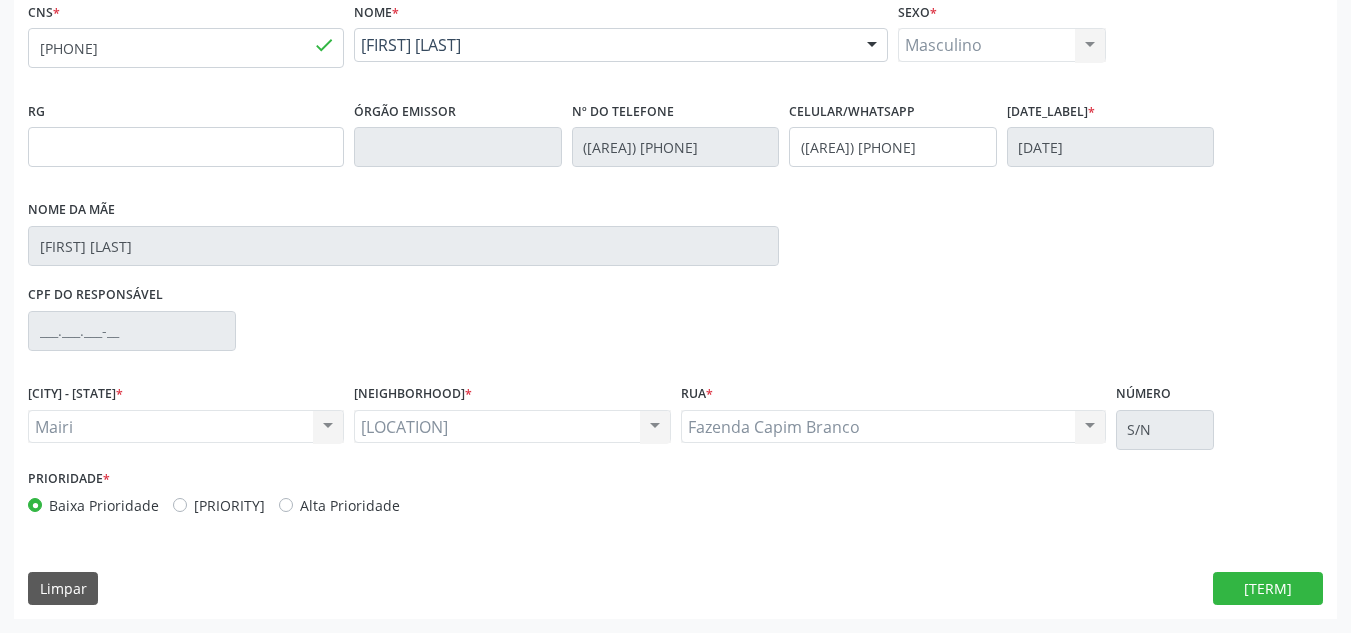click on "Alta Prioridade" at bounding box center [350, 505] 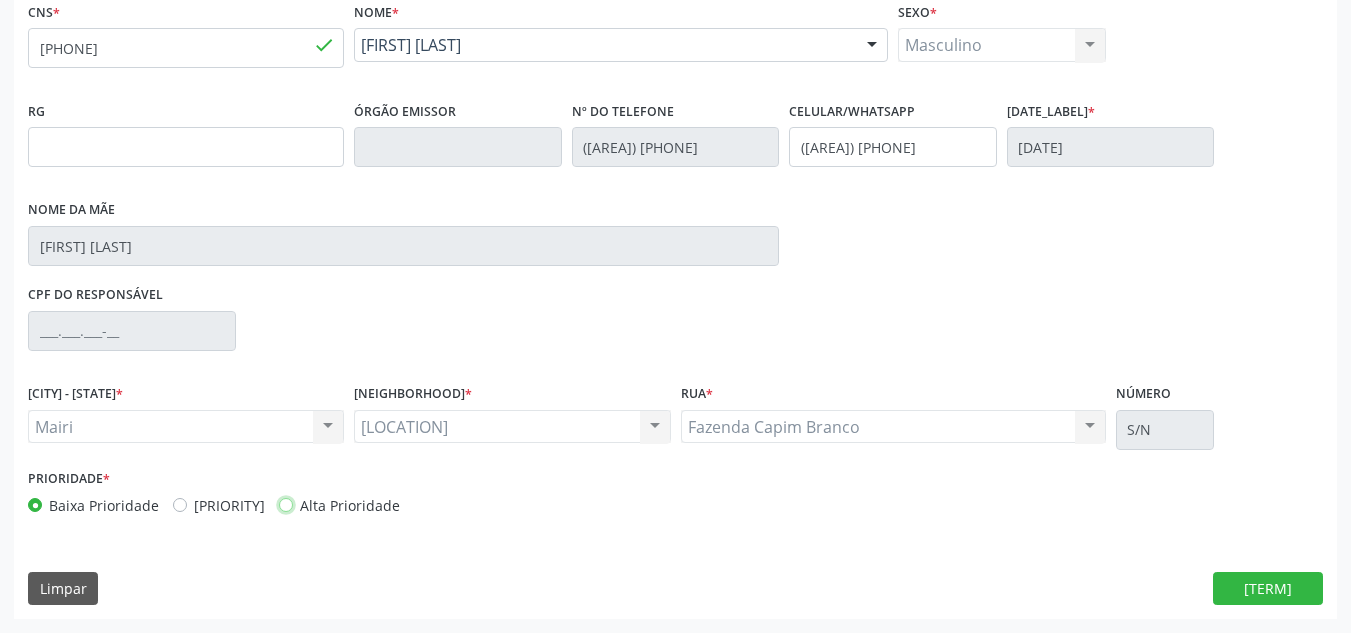 click on "Alta Prioridade" at bounding box center (286, 504) 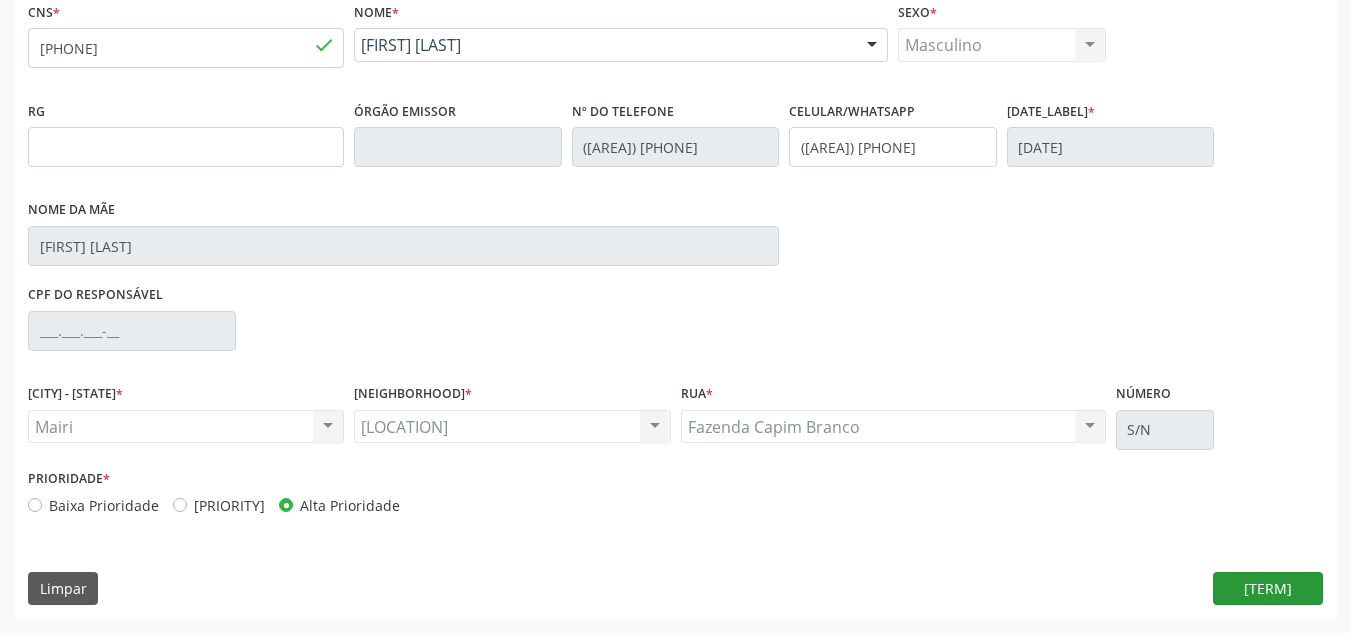 click on "CNS
*
708 1015 8685 4630       done
Nome
*
Gecivaldo Barreto Sampaio
Gecivaldo Barreto Sampaio
CNS:
708 1015 8685 4630
CPF:    --   Nascimento:
07/10/1955
Nenhum resultado encontrado para: "   "
Digite o nome ou CNS para buscar um indivíduo
Sexo
*
Masculino         Masculino   Feminino
Nenhum resultado encontrado para: "   "
Não há nenhuma opção para ser exibida.
RG
Órgão emissor
Nº do Telefone
(75) 99977-7132
Celular/WhatsApp
(75) 99977-7132
Data de nascimento
*
07/10/1955
Nome da mãe
Maria Barreto Sampaio
CPF do responsável
CIDADE - UF
*
Mairi         Mairi
Nenhum resultado encontrado para: "   "" at bounding box center [675, 308] 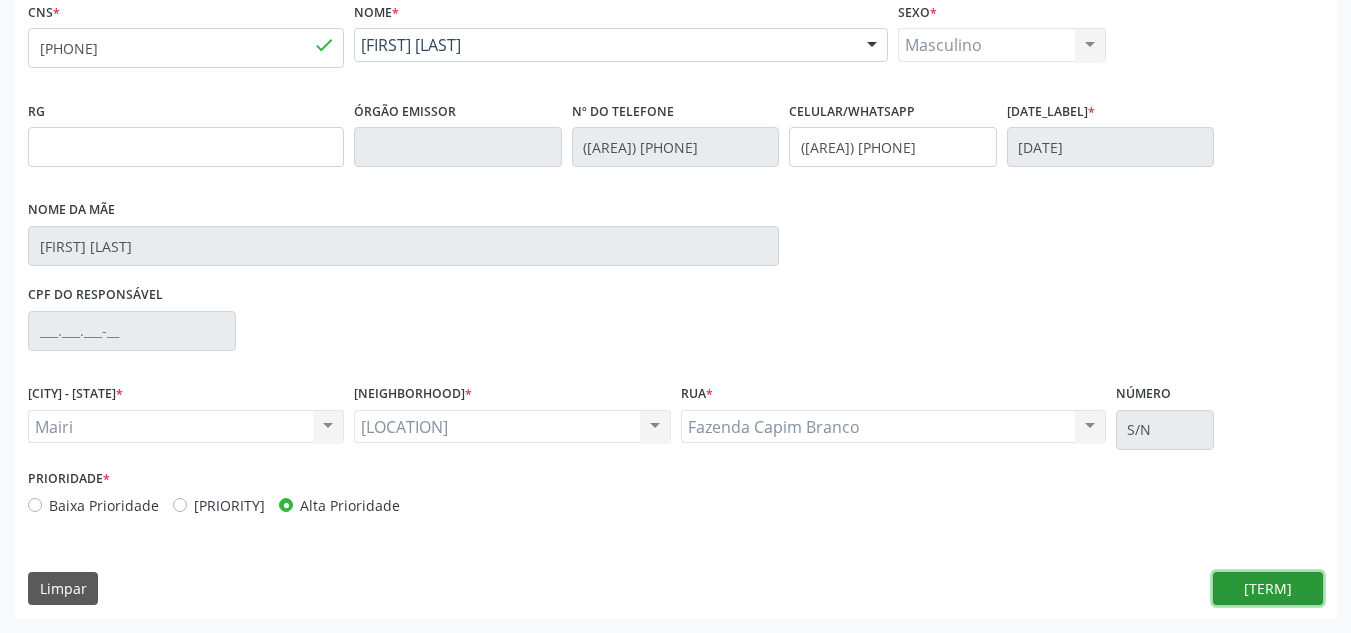 click on "Nova marcação" at bounding box center [1268, 589] 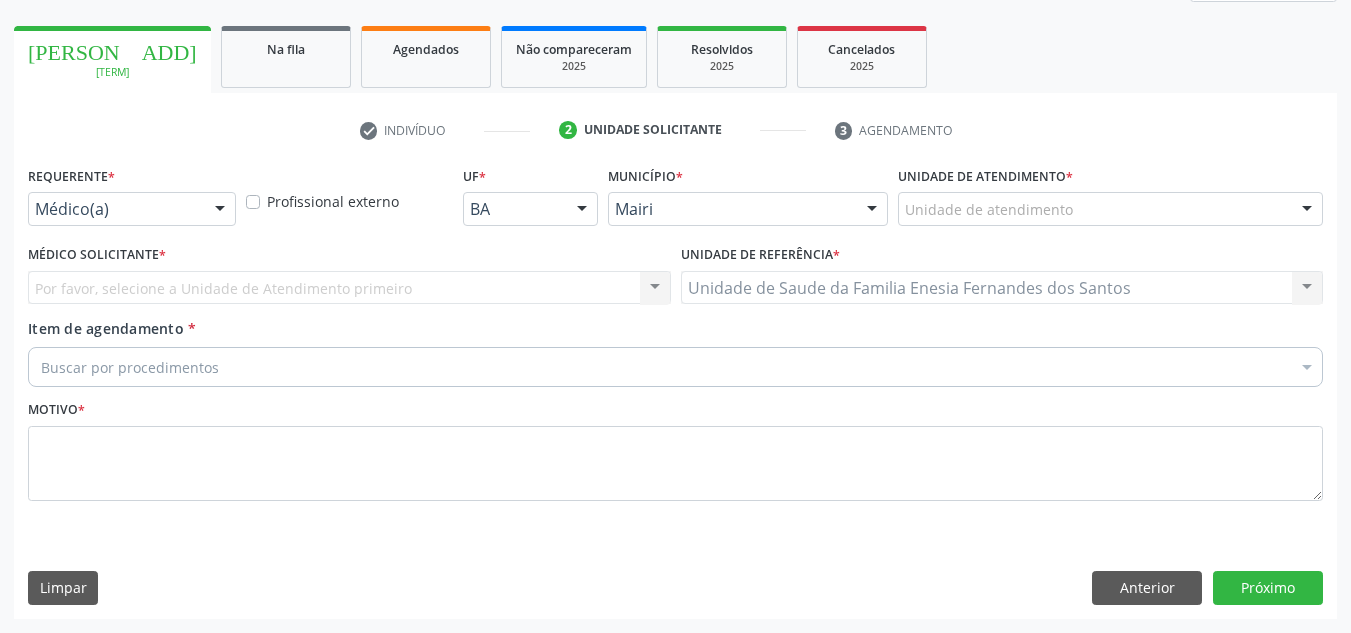 scroll, scrollTop: 273, scrollLeft: 0, axis: vertical 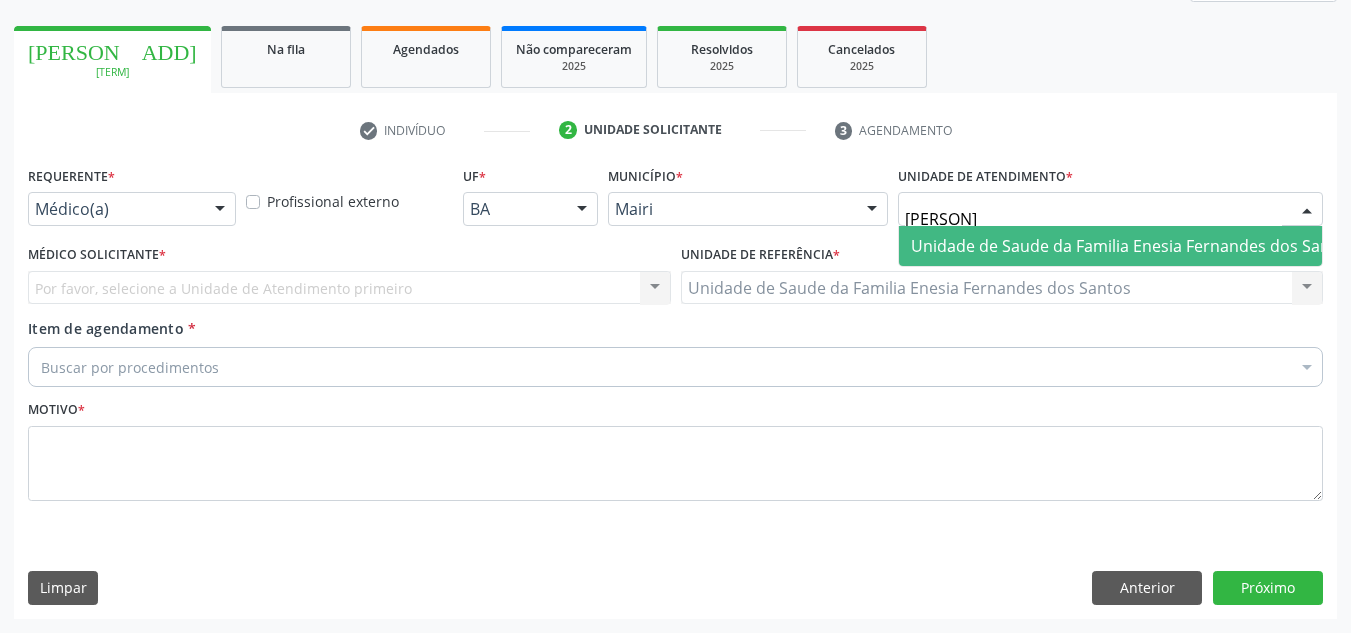 click on "Unidade de Saude da Familia Enesia Fernandes dos Santos" at bounding box center [1132, 246] 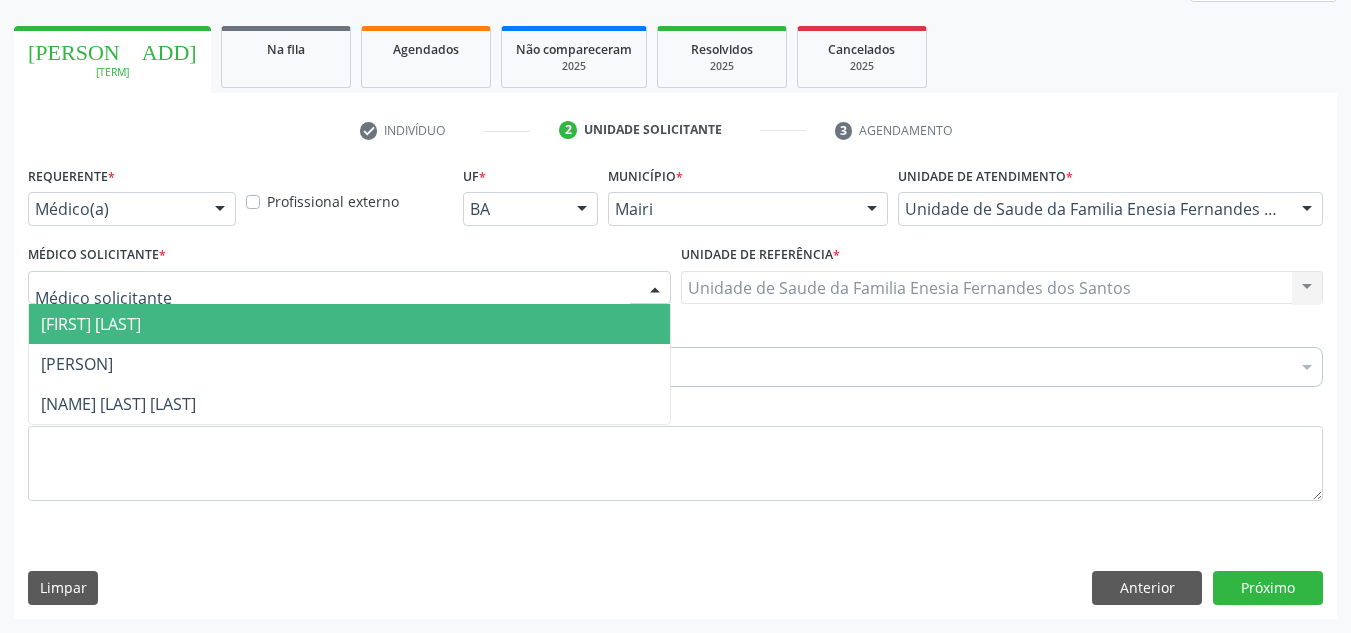 click on "[FIRST] [LAST]" at bounding box center [91, 324] 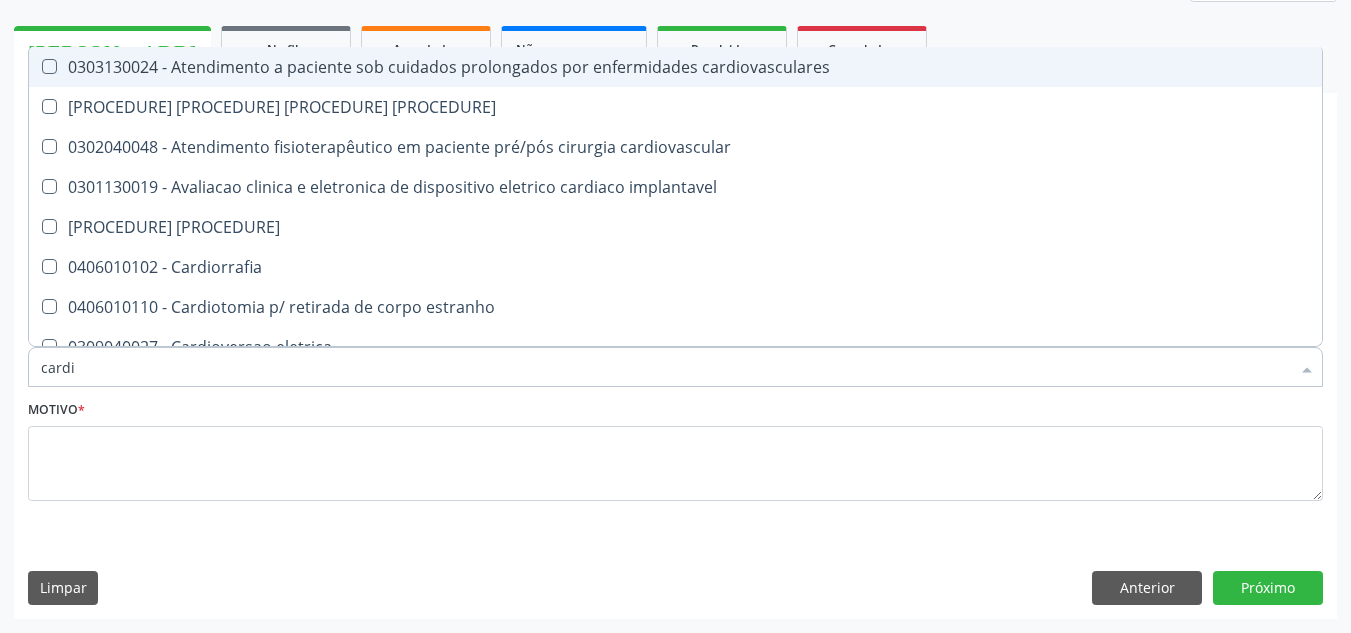 type on "cardio" 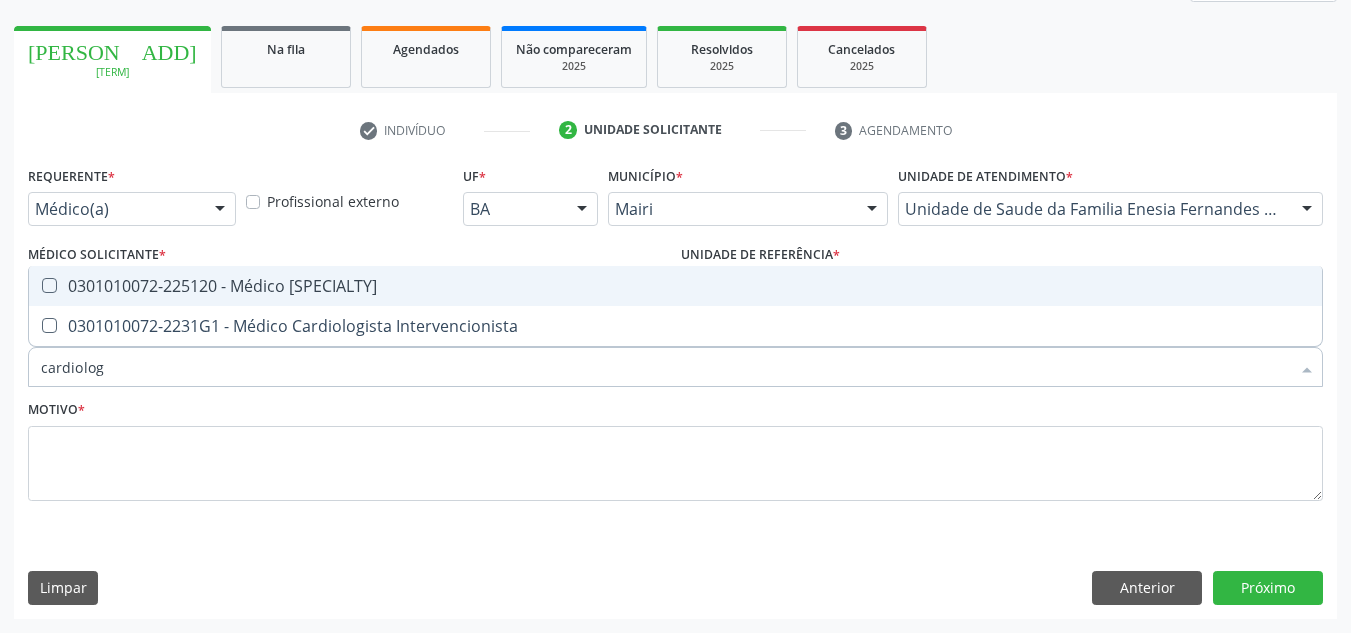 click on "0301010072-225120 - Médico Cardiologista" at bounding box center (675, 286) 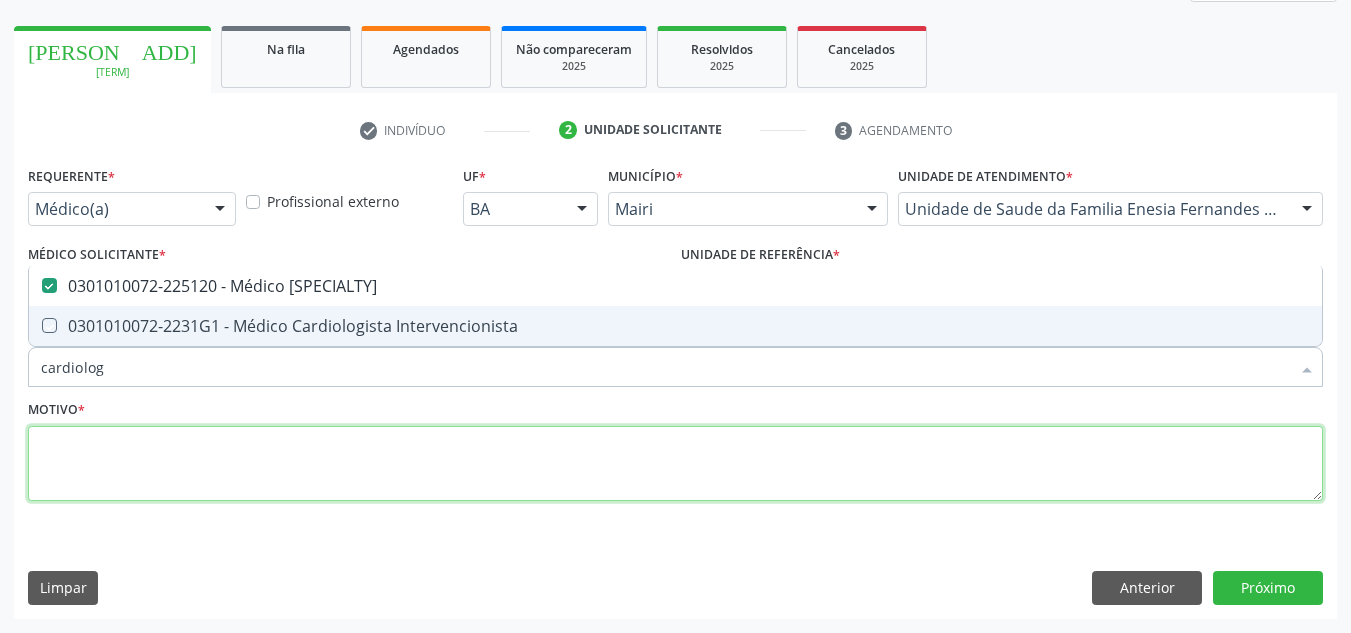 click at bounding box center (675, 464) 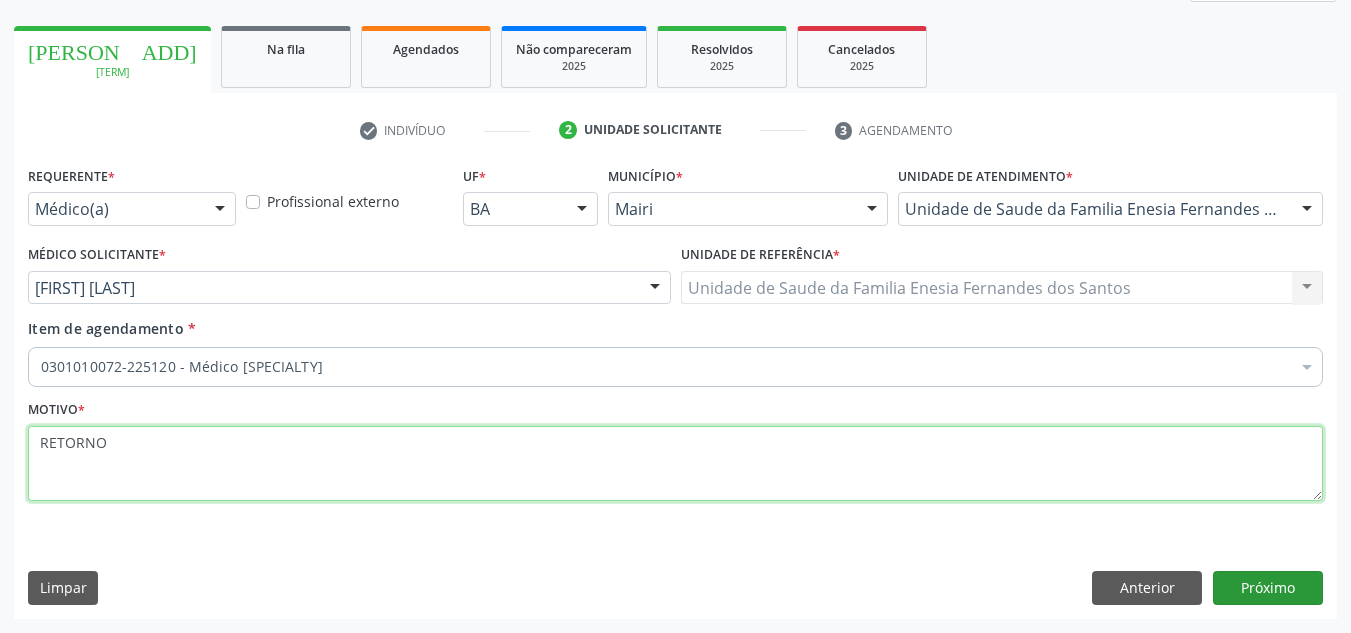 type on "RETORNO" 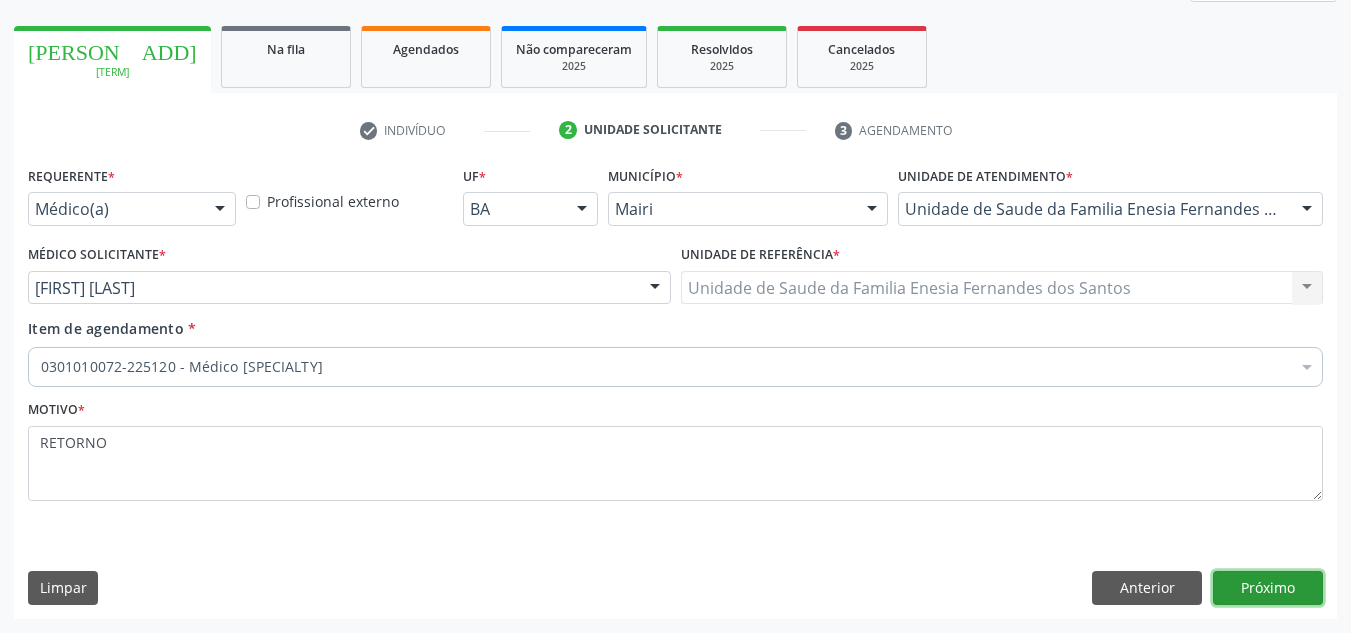 click on "Próximo" at bounding box center [1268, 588] 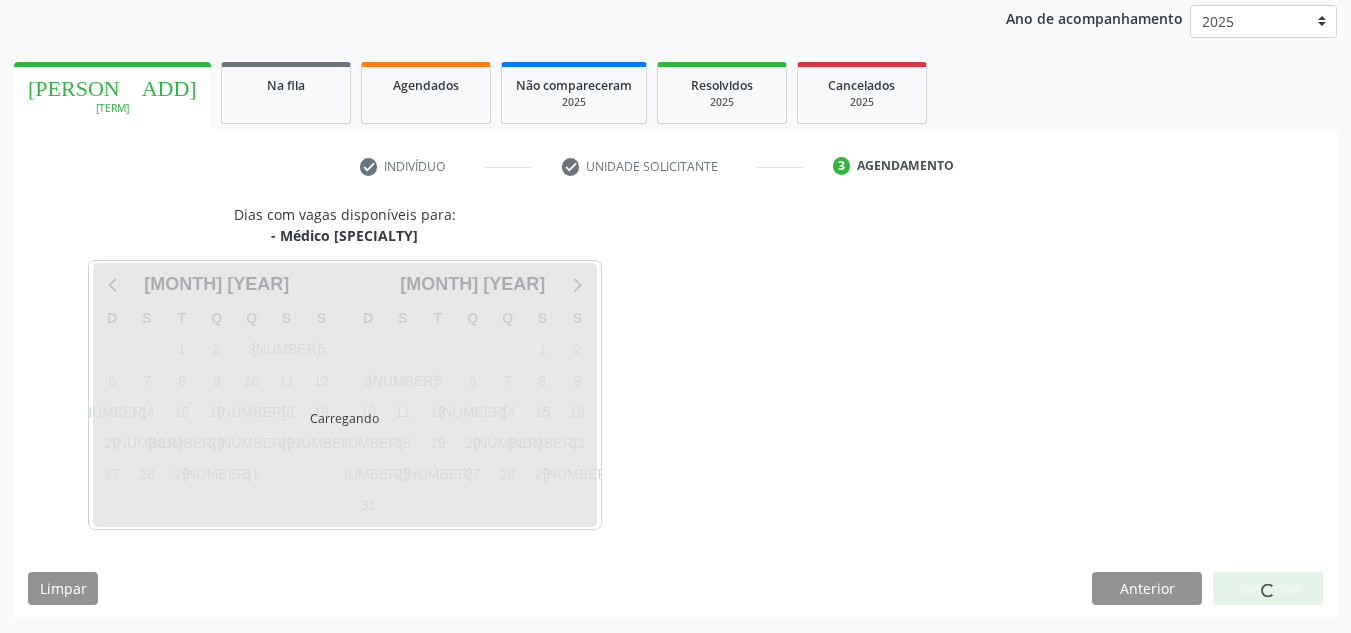 scroll, scrollTop: 273, scrollLeft: 0, axis: vertical 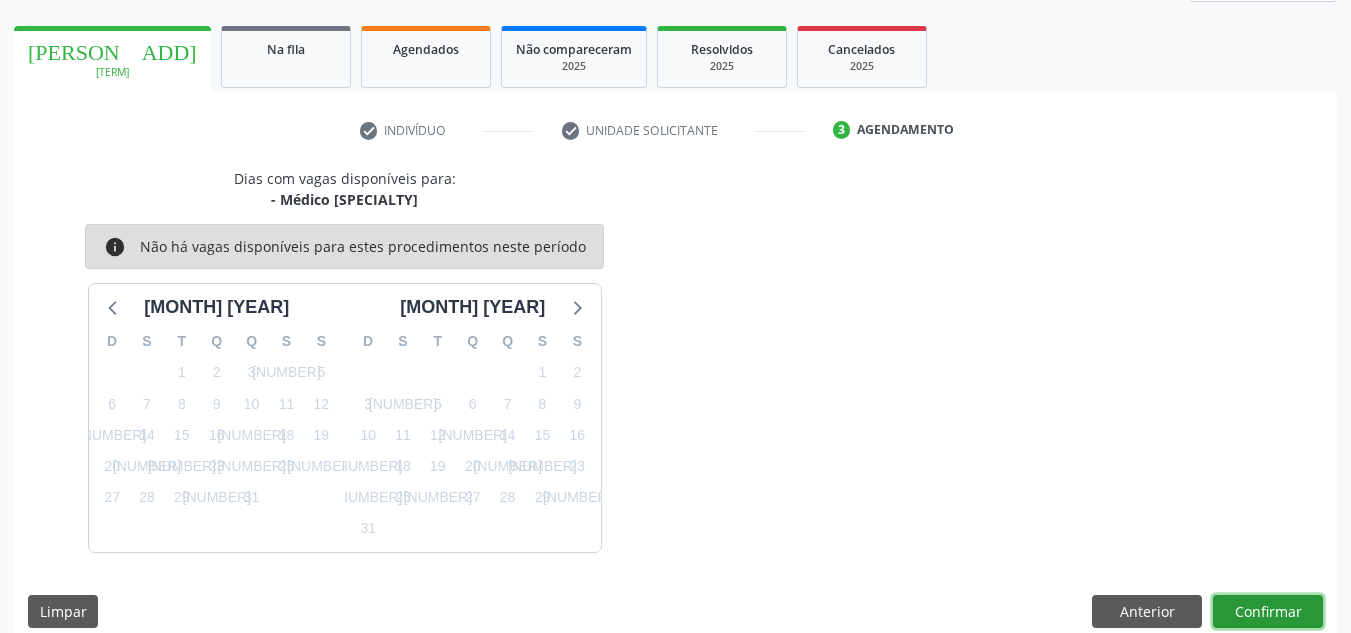 click on "Confirmar" at bounding box center (1268, 612) 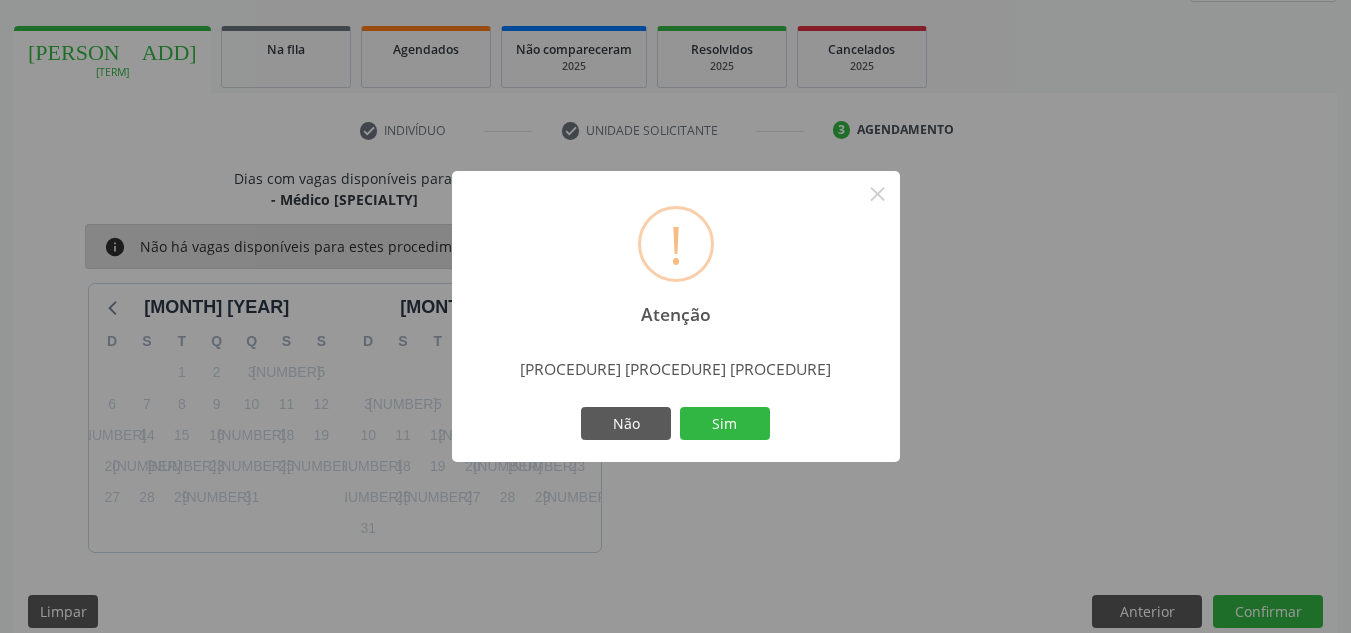 click on "Sim" at bounding box center [725, 424] 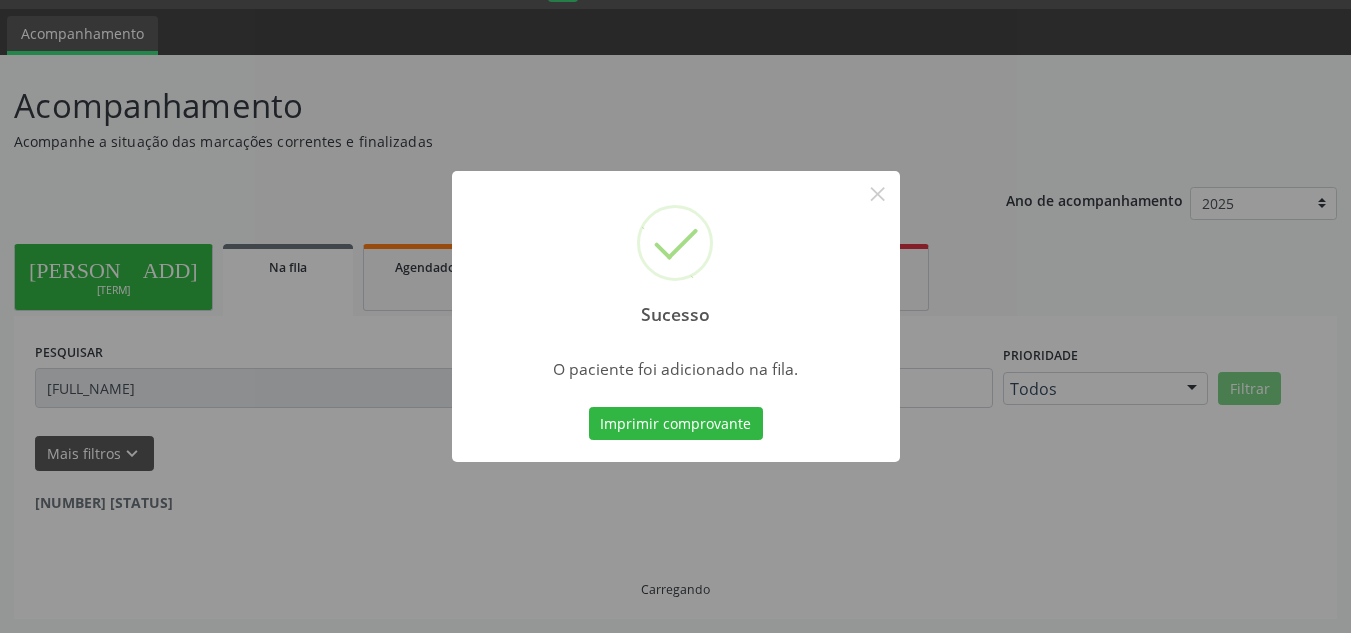 scroll, scrollTop: 34, scrollLeft: 0, axis: vertical 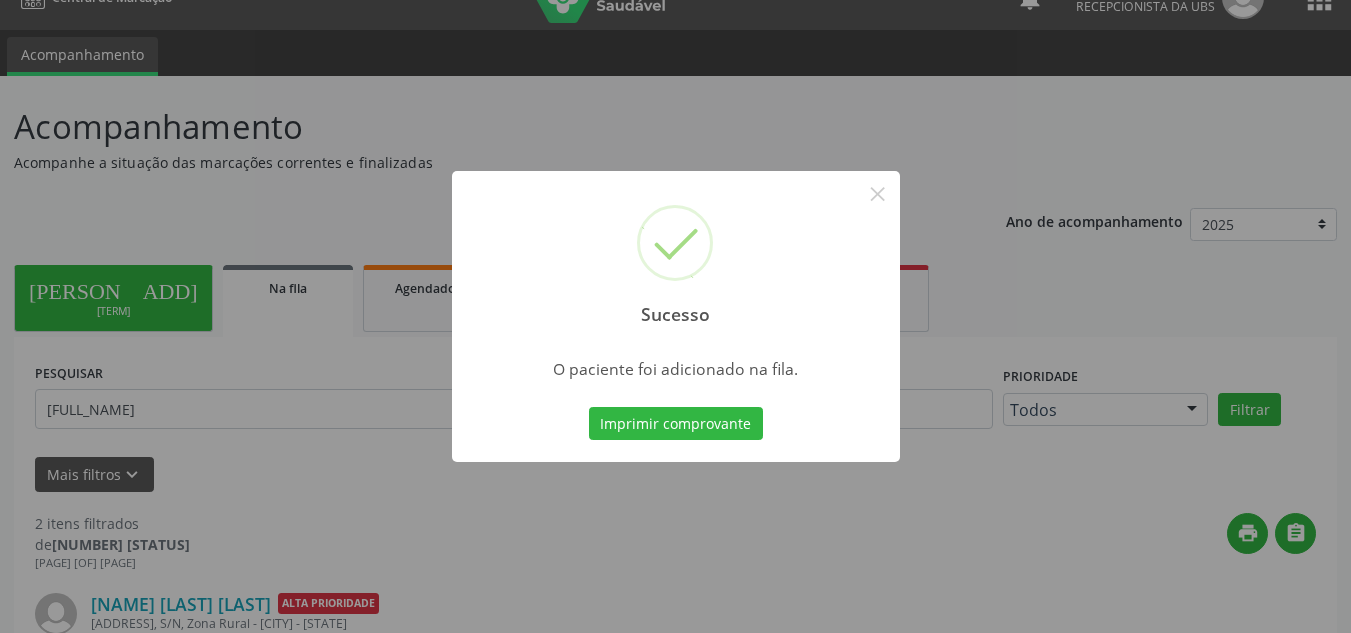 click on "[STATUS] × O paciente foi adicionado na fila. Imprimir comprovante Cancel" at bounding box center (675, 316) 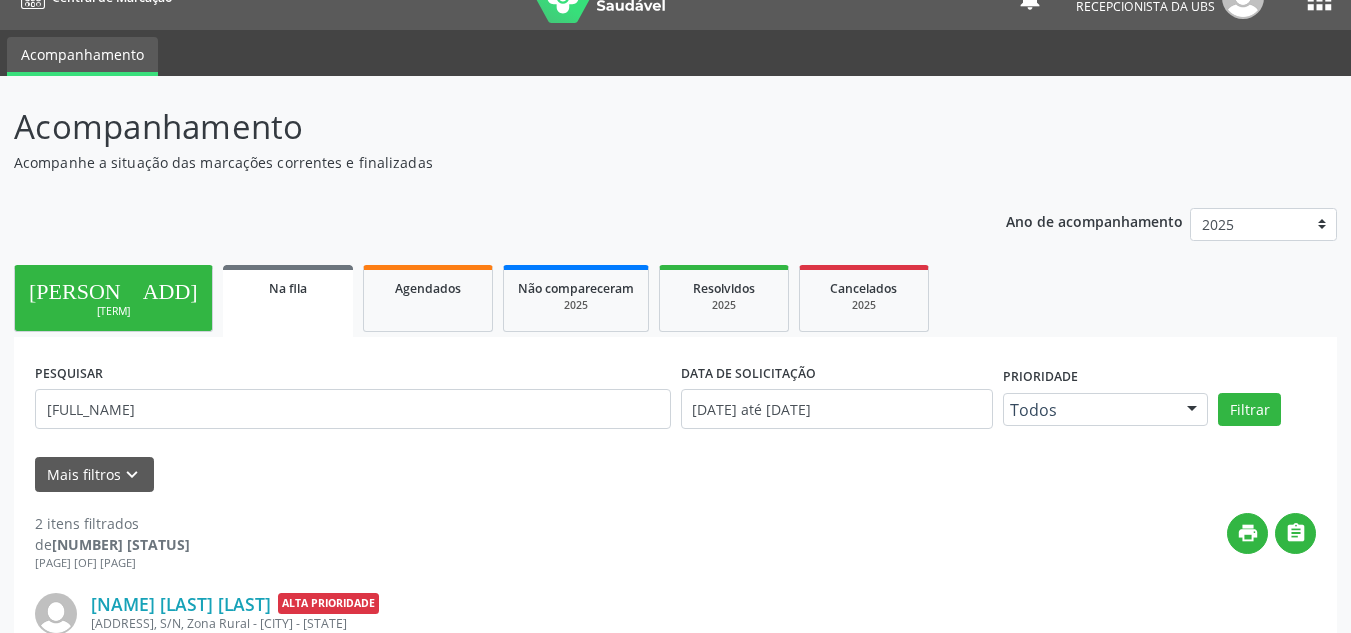 click on "person_add
Nova marcação" at bounding box center (113, 298) 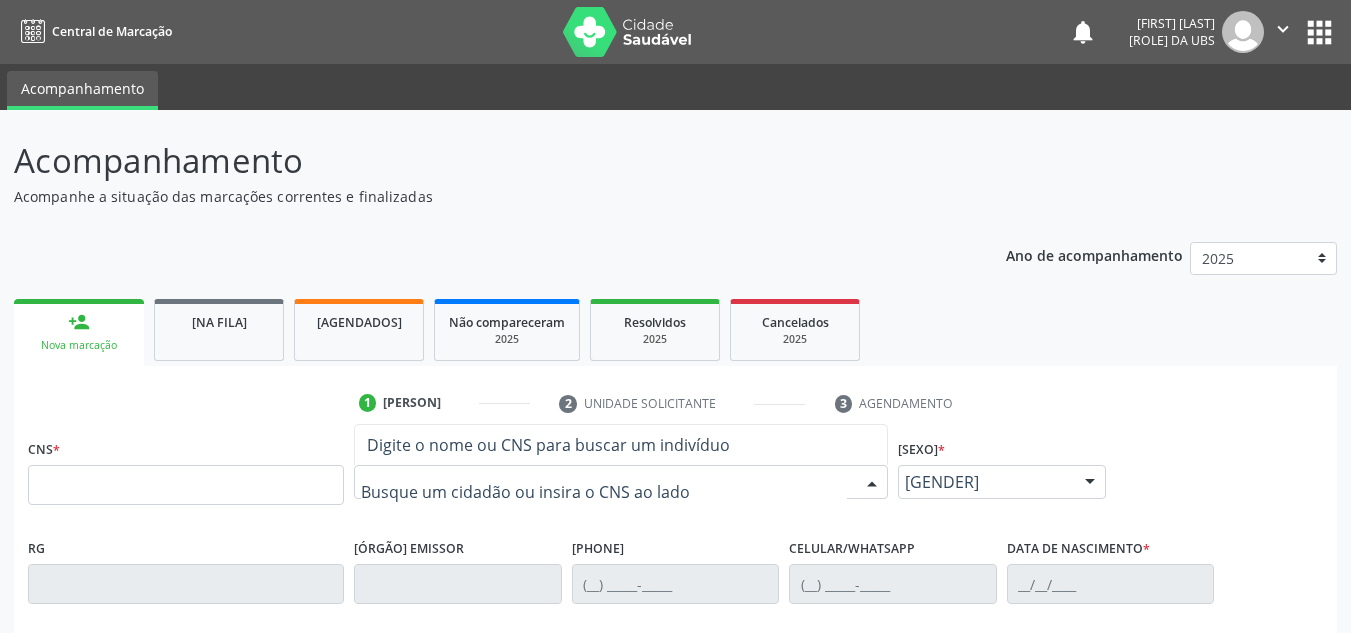 scroll, scrollTop: 34, scrollLeft: 0, axis: vertical 